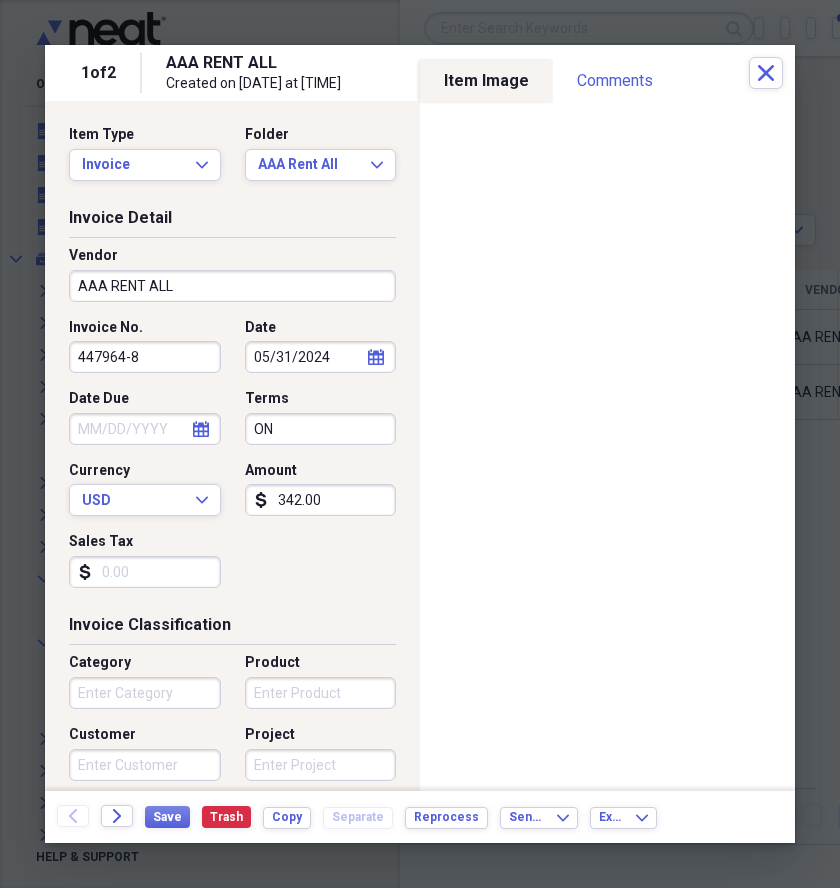 scroll, scrollTop: 0, scrollLeft: 0, axis: both 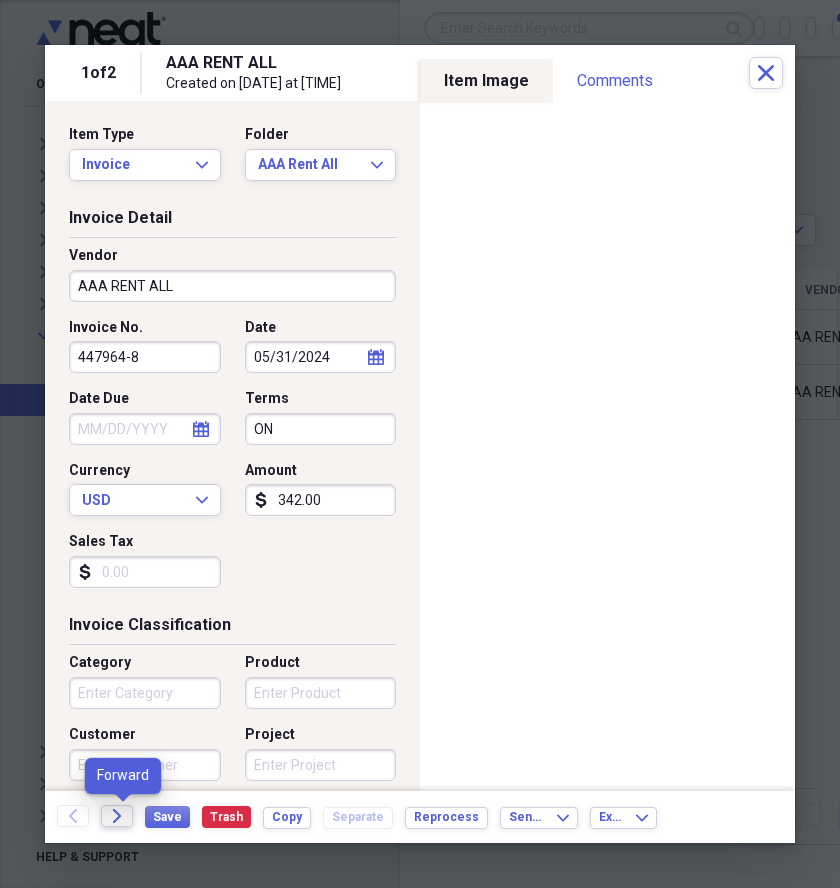 click on "Forward" 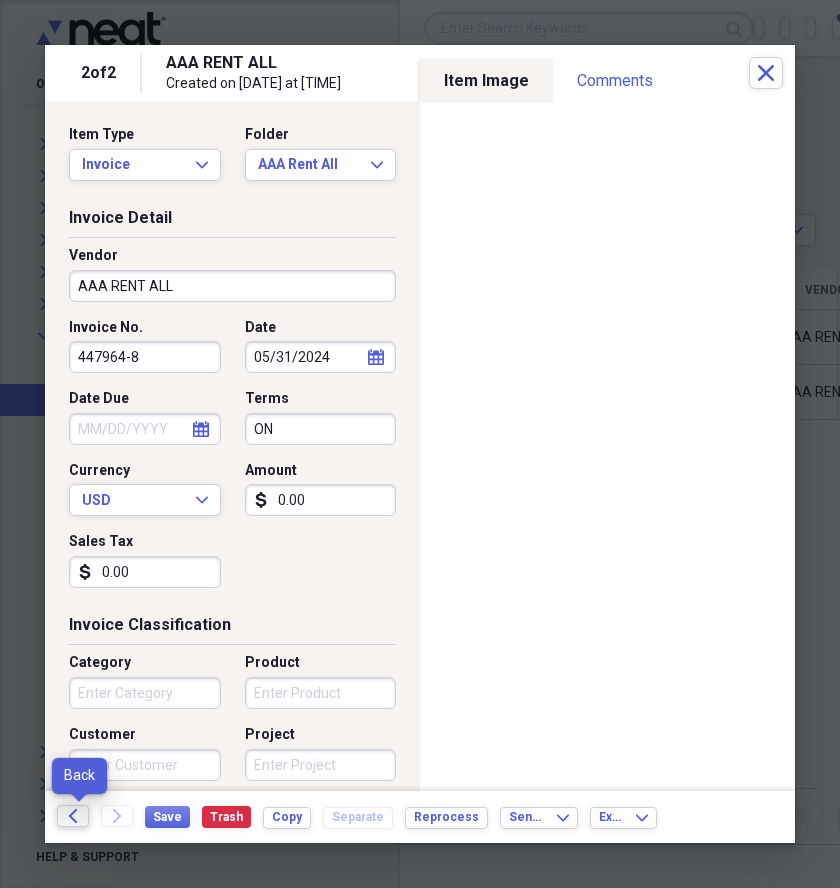 click on "Back" 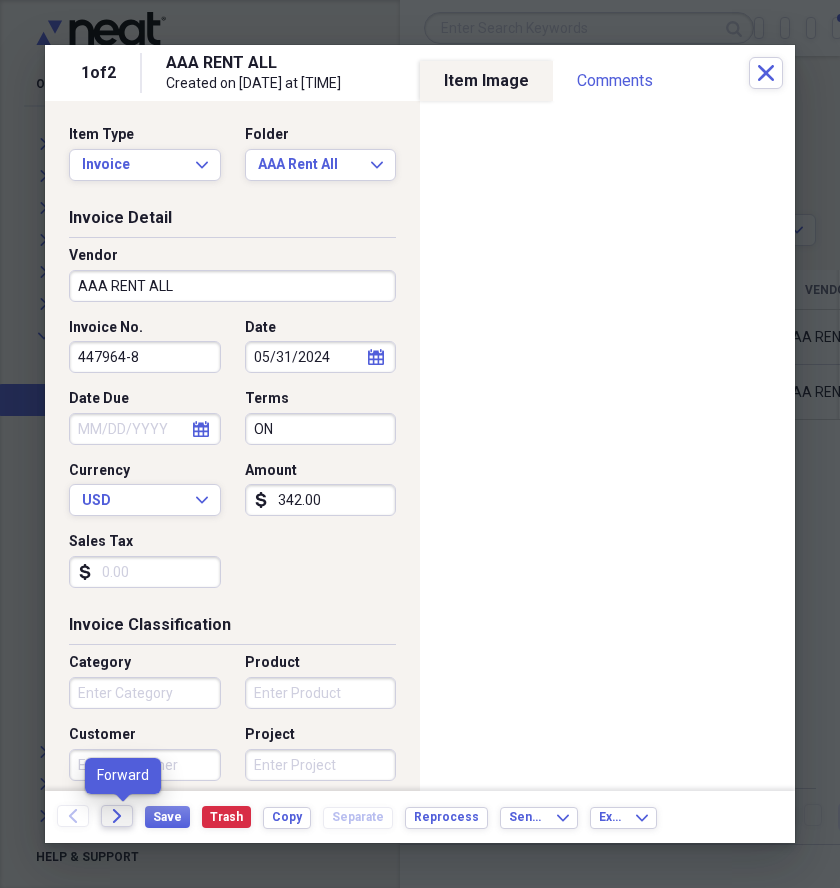 click on "Forward" 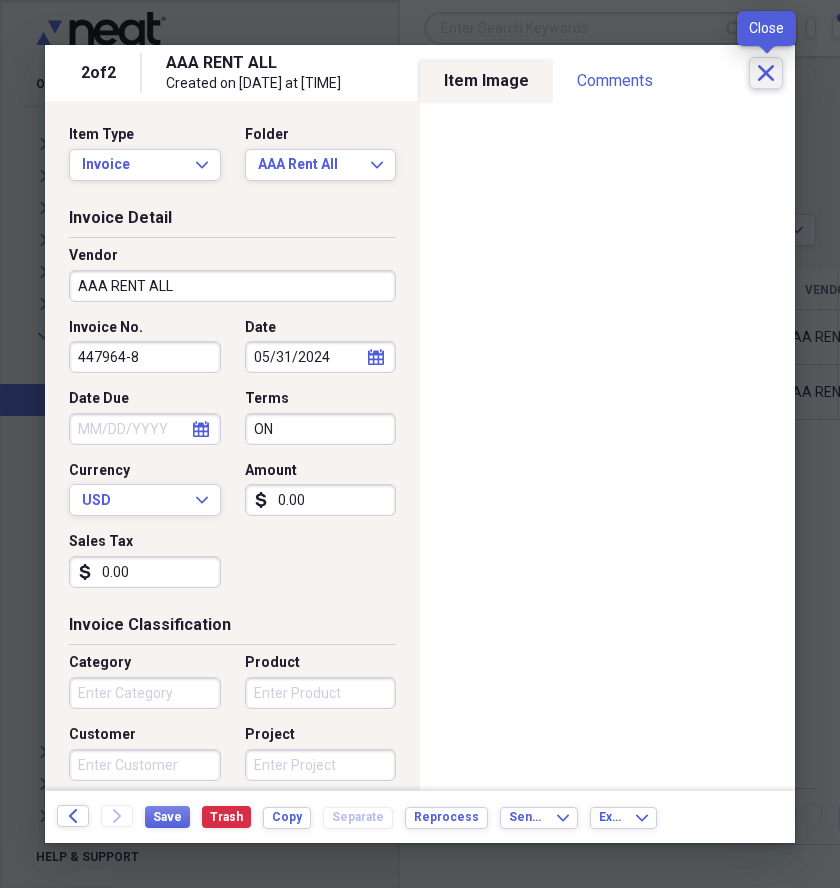 click on "Close" at bounding box center (766, 73) 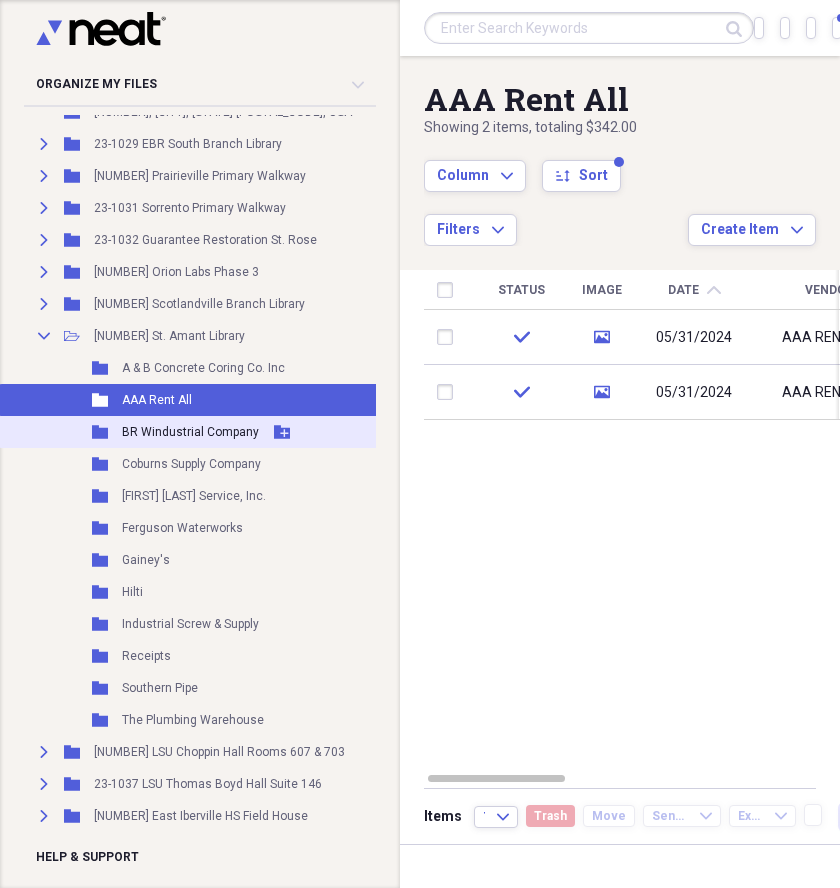 click on "BR Windustrial Company" at bounding box center [190, 432] 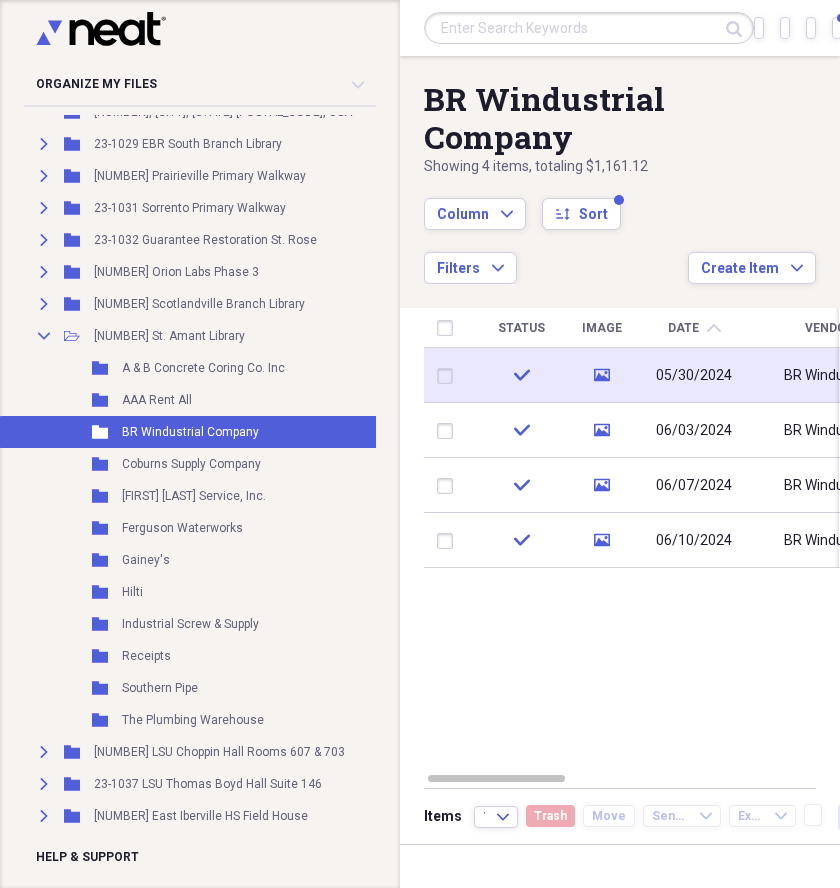 click on "check" at bounding box center [521, 375] 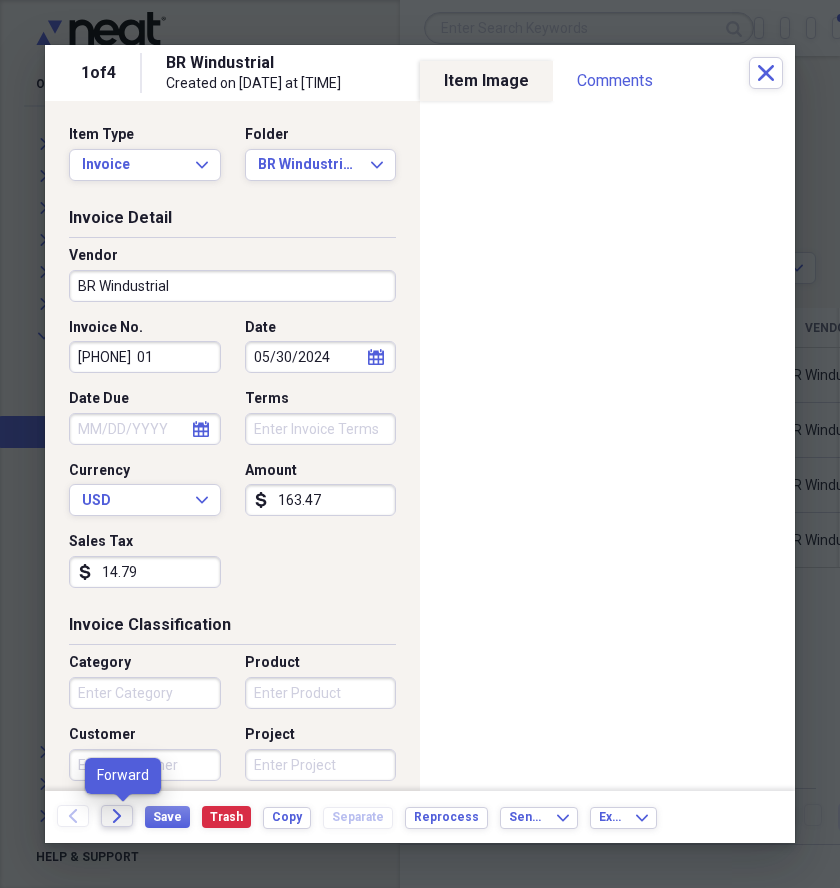 click on "Forward" at bounding box center (117, 816) 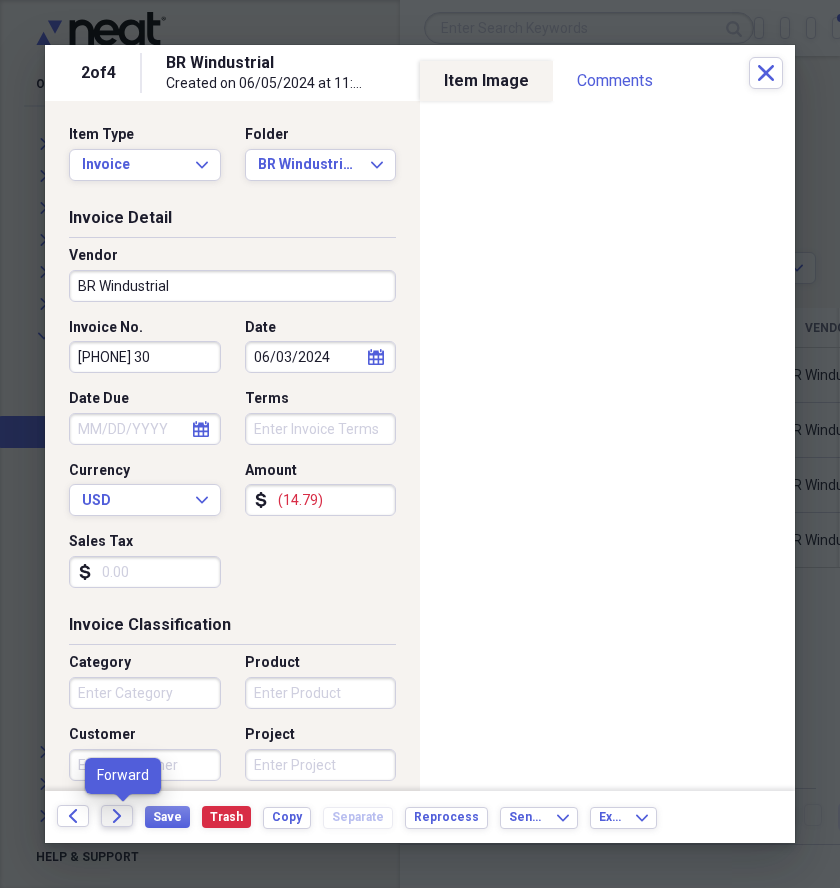 click on "Forward" 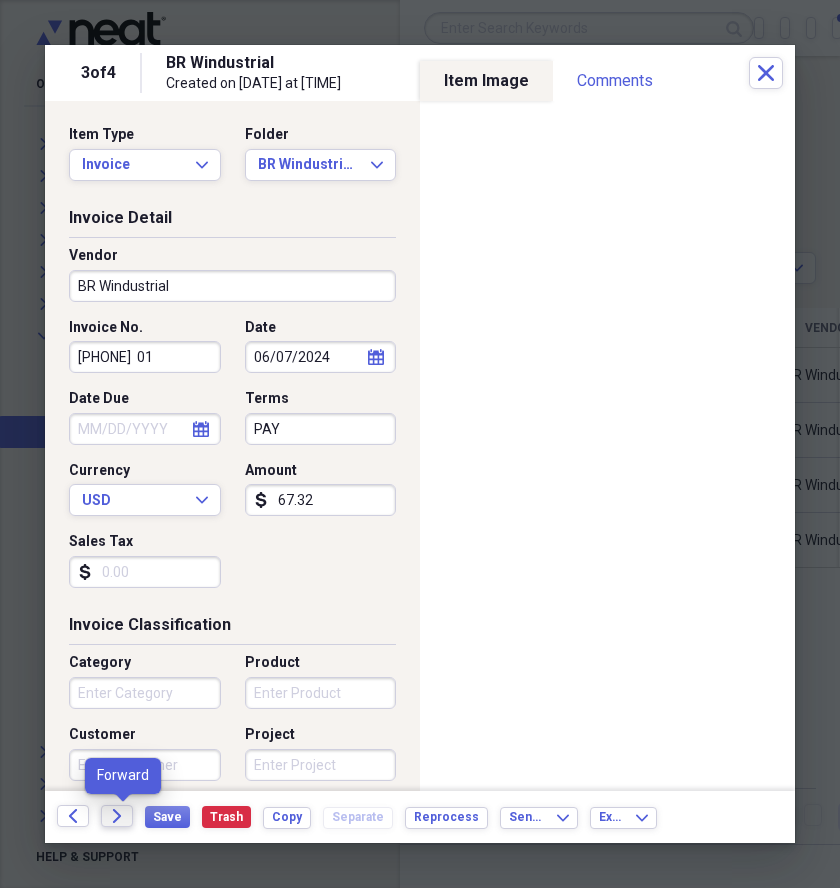 click on "Forward" 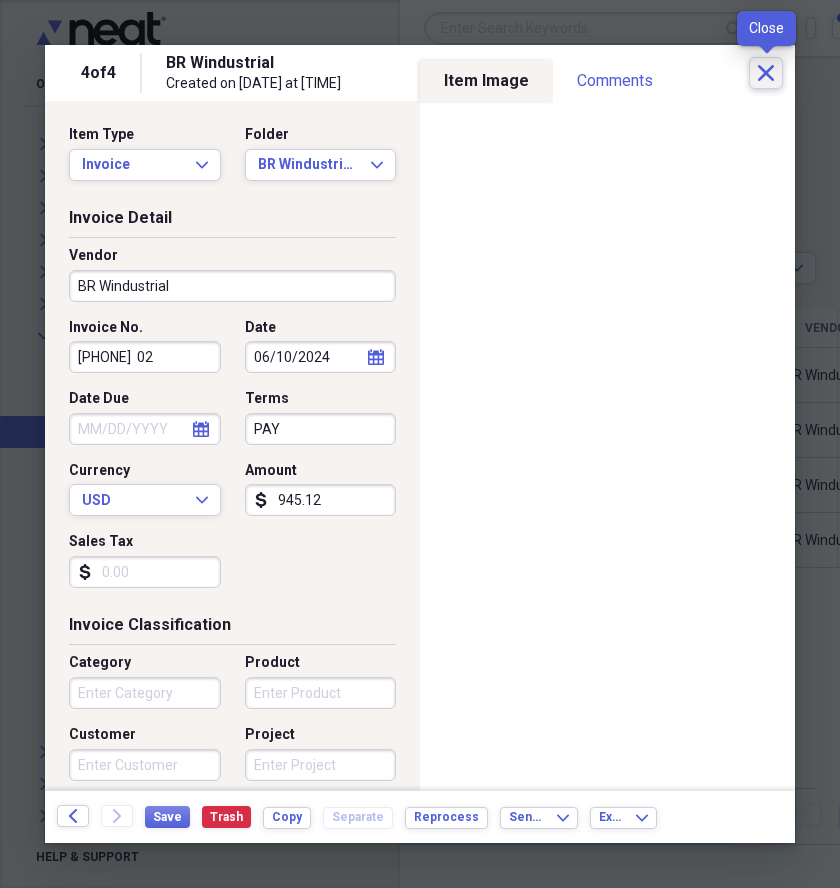 click on "Close" 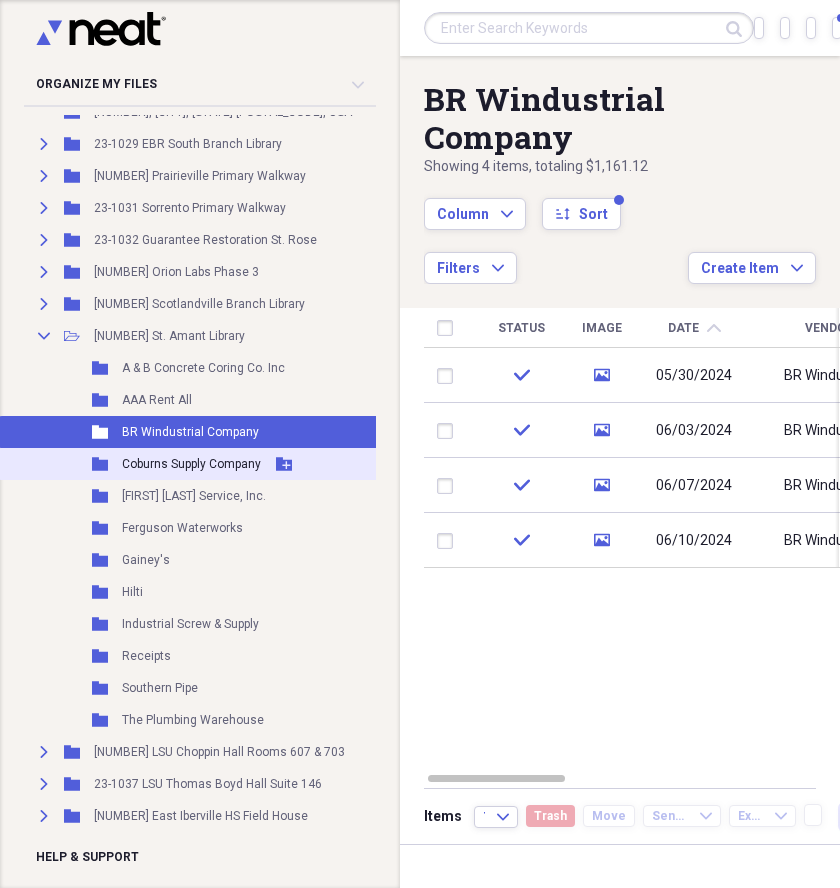 click on "Folder Coburns Supply Company Add Folder" at bounding box center [243, 464] 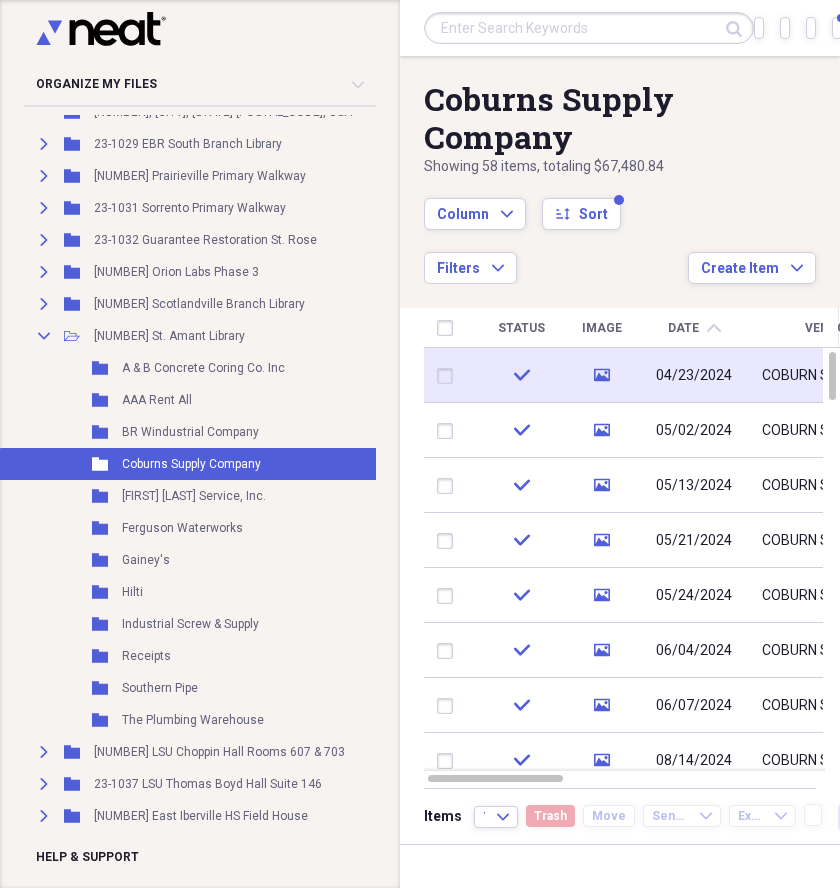 click on "04/23/2024" at bounding box center [694, 375] 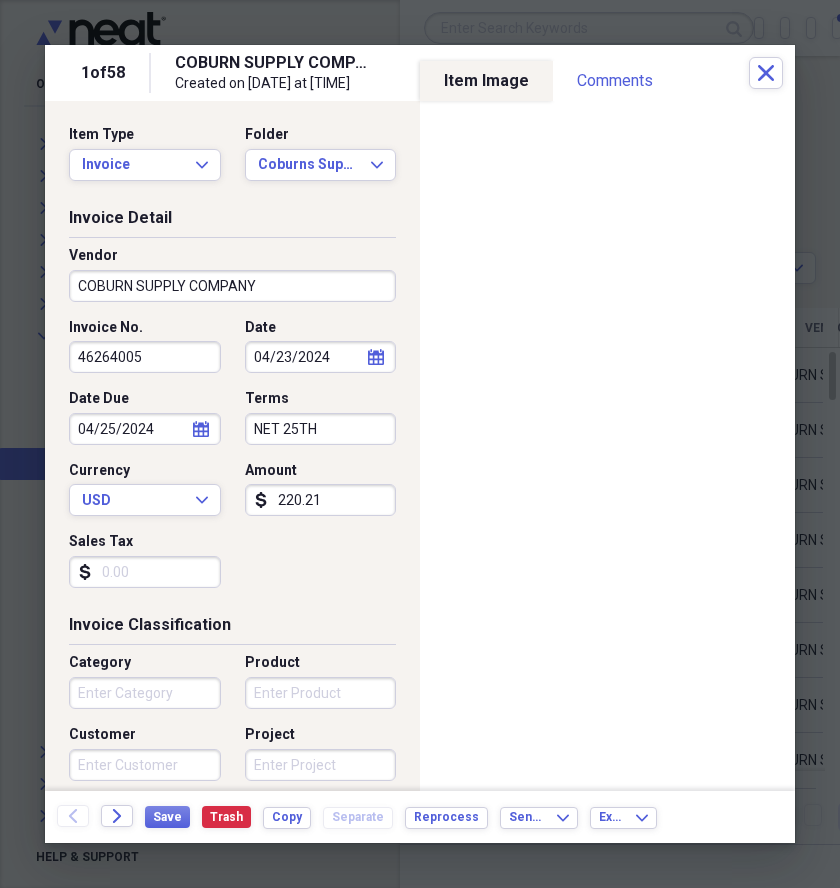 drag, startPoint x: 183, startPoint y: 356, endPoint x: 67, endPoint y: 380, distance: 118.45674 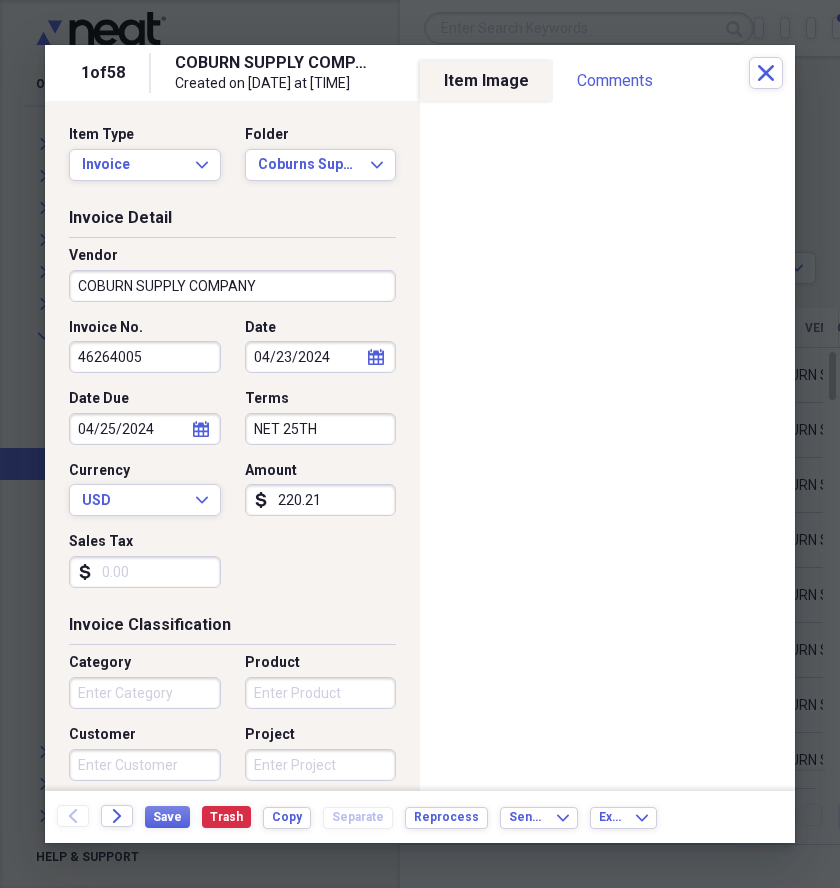 click on "Invoice No. 46264005 Date [DATE] calendar Calendar Date Due [DATE] calendar Calendar Terms NET 25TH Currency USD Expand Amount dollar-sign 220.21 Sales Tax dollar-sign" at bounding box center (232, 461) 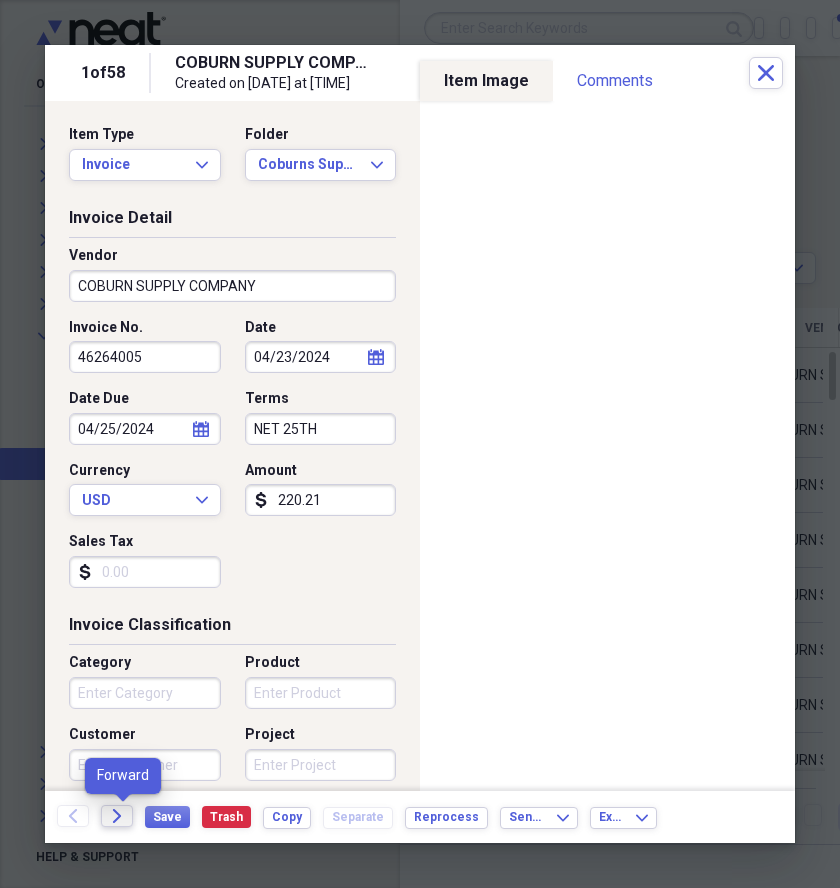 click on "Forward" at bounding box center (117, 816) 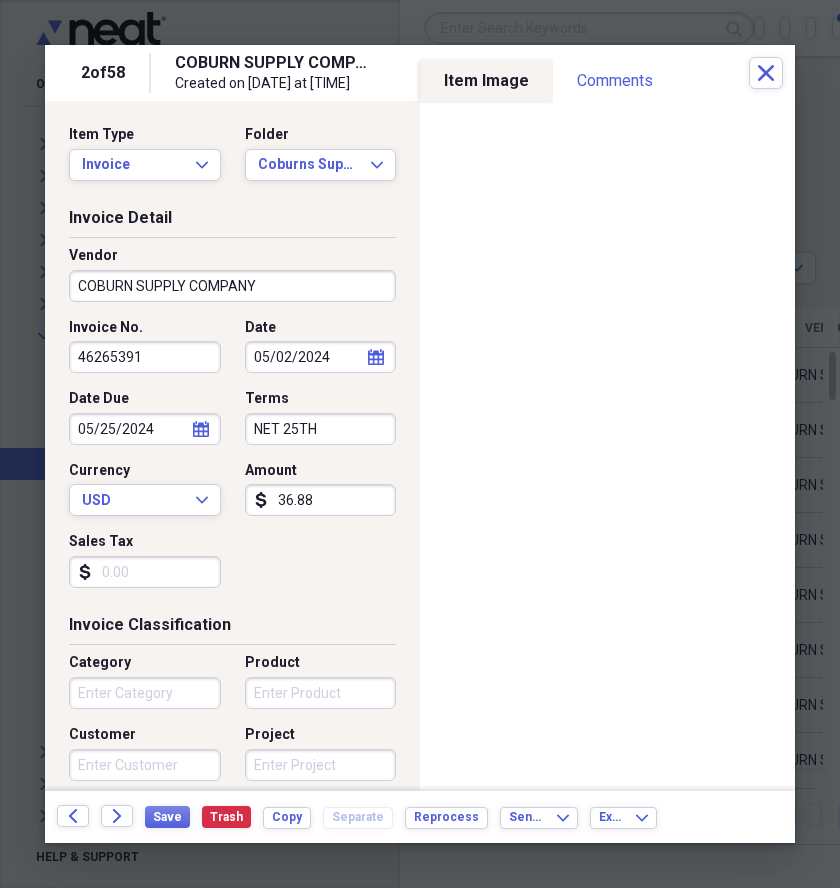drag, startPoint x: 145, startPoint y: 363, endPoint x: 70, endPoint y: 349, distance: 76.29548 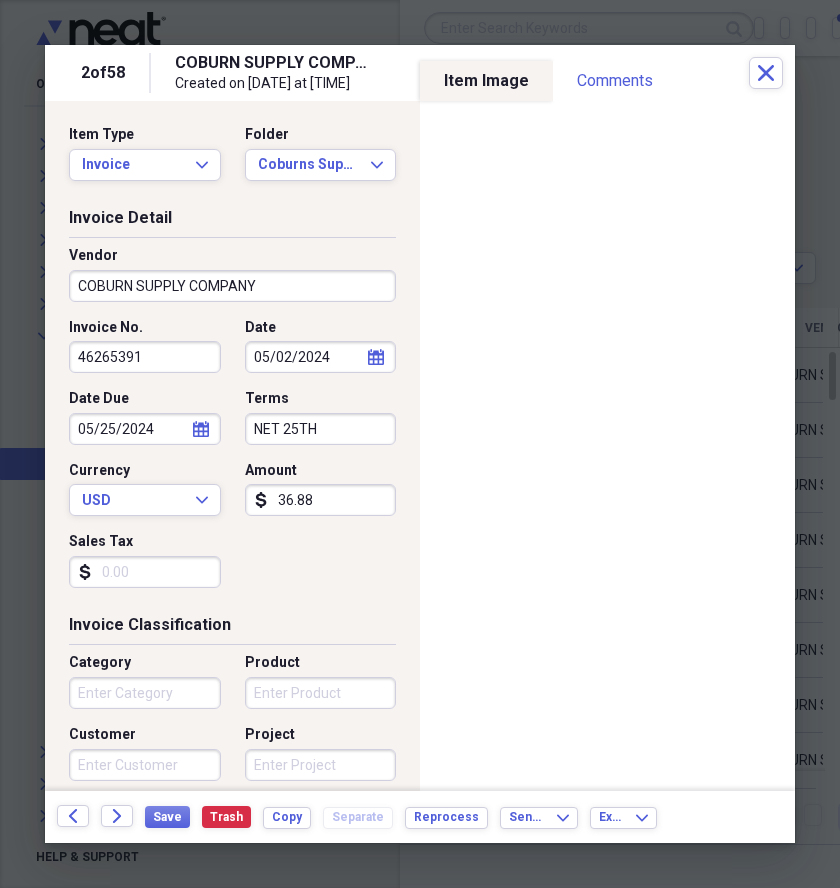 click on "46265391" at bounding box center (145, 357) 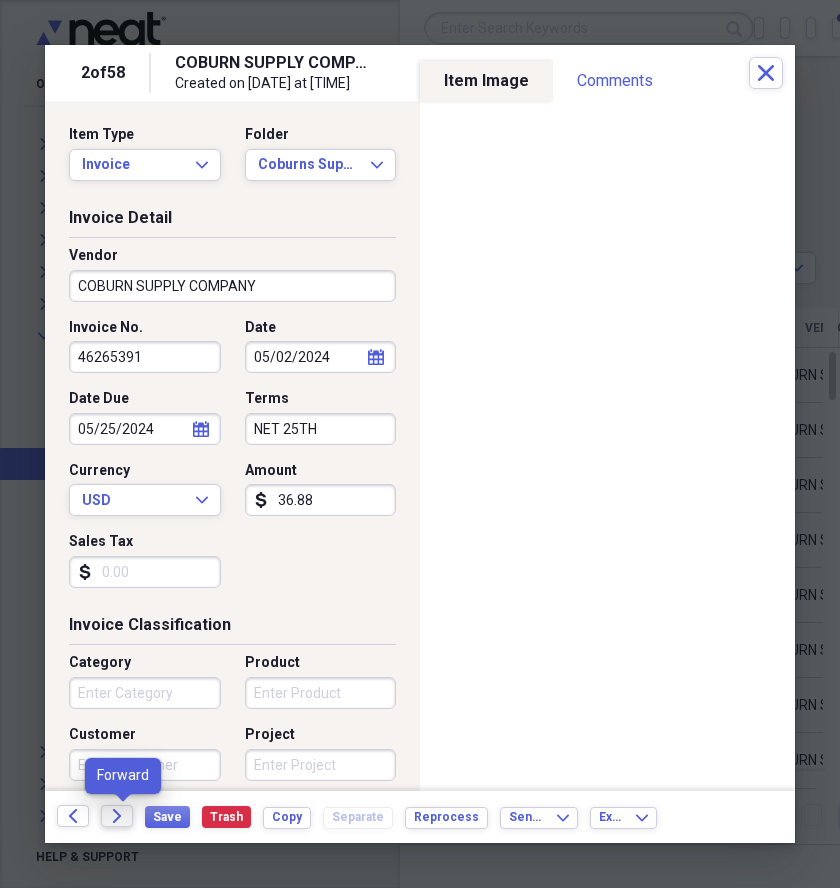 click on "Forward" 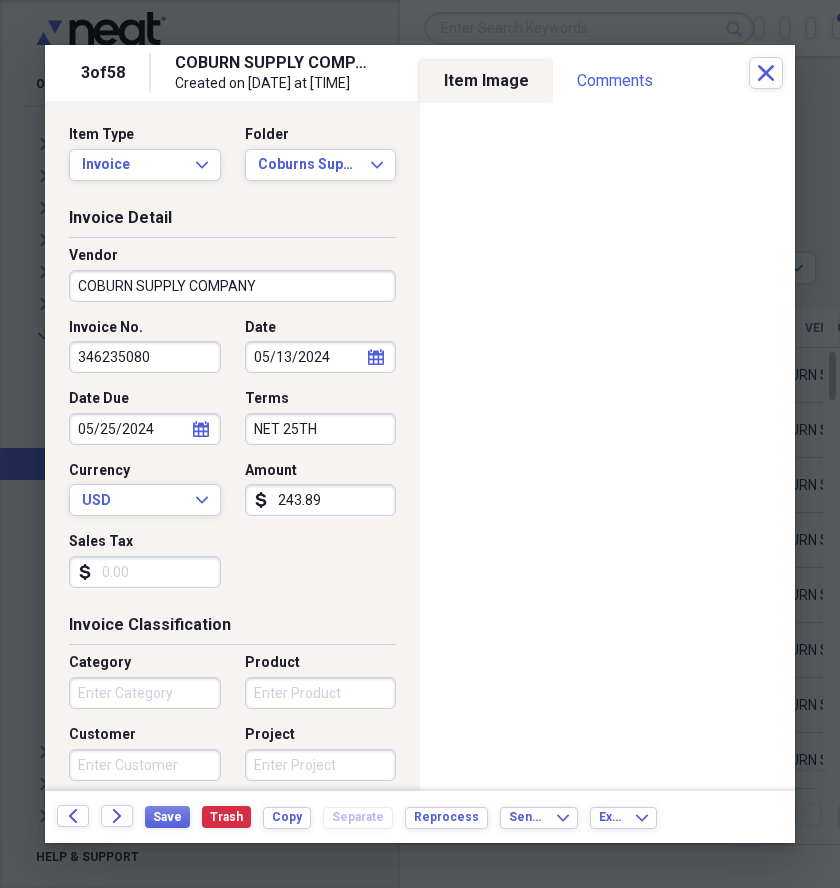 drag, startPoint x: 164, startPoint y: 350, endPoint x: 52, endPoint y: 336, distance: 112.871605 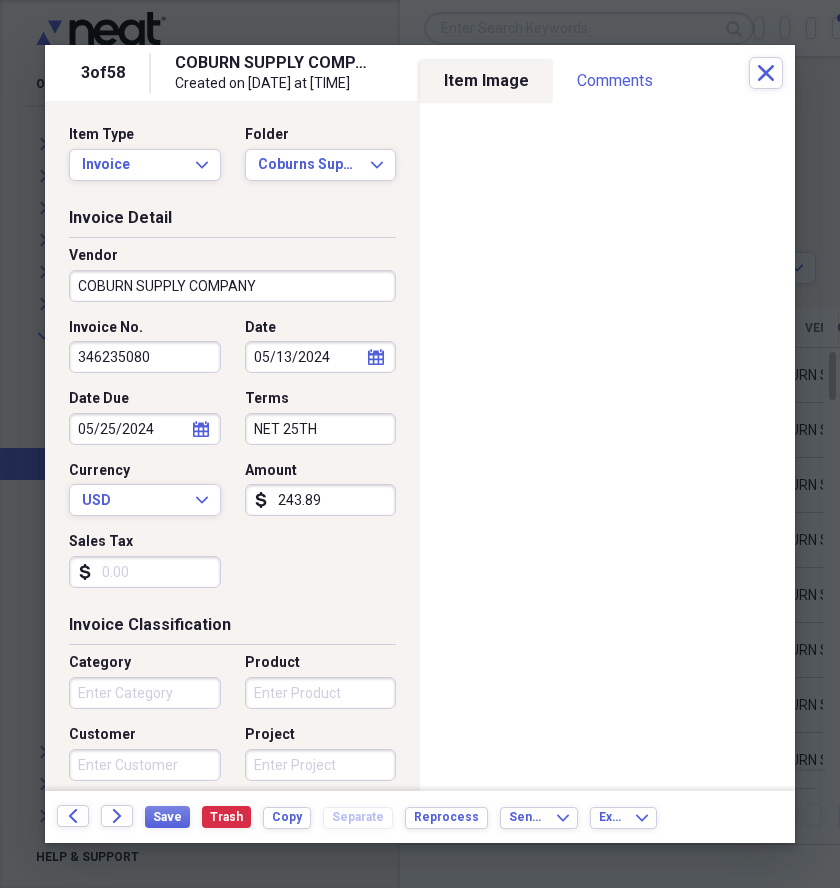drag, startPoint x: 152, startPoint y: 355, endPoint x: 15, endPoint y: 393, distance: 142.17242 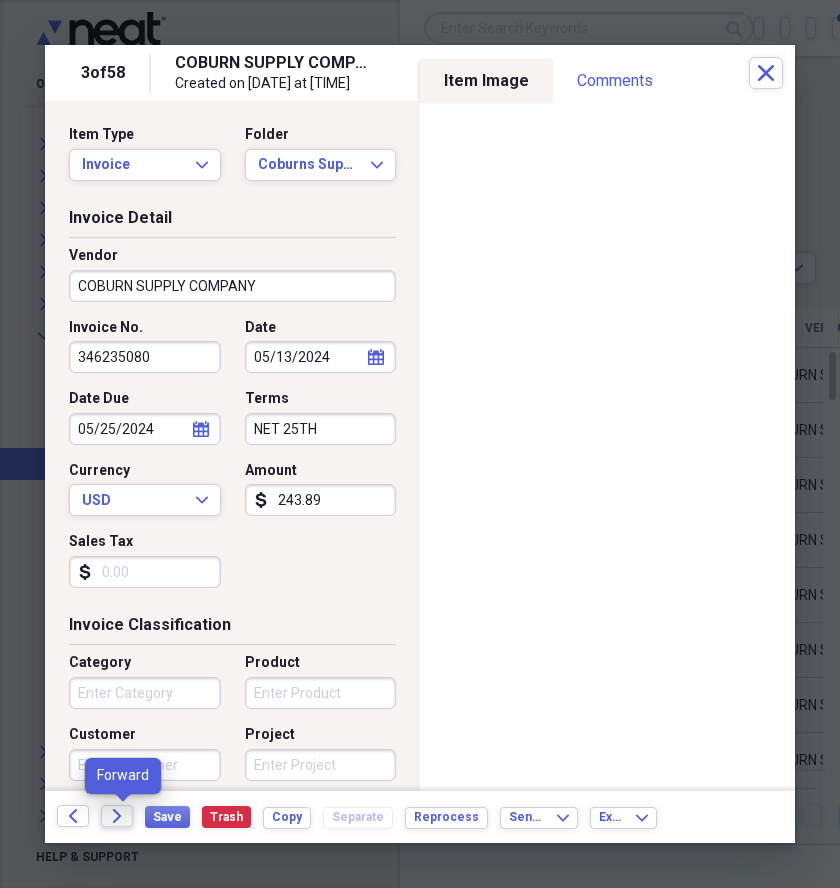 click on "Forward" 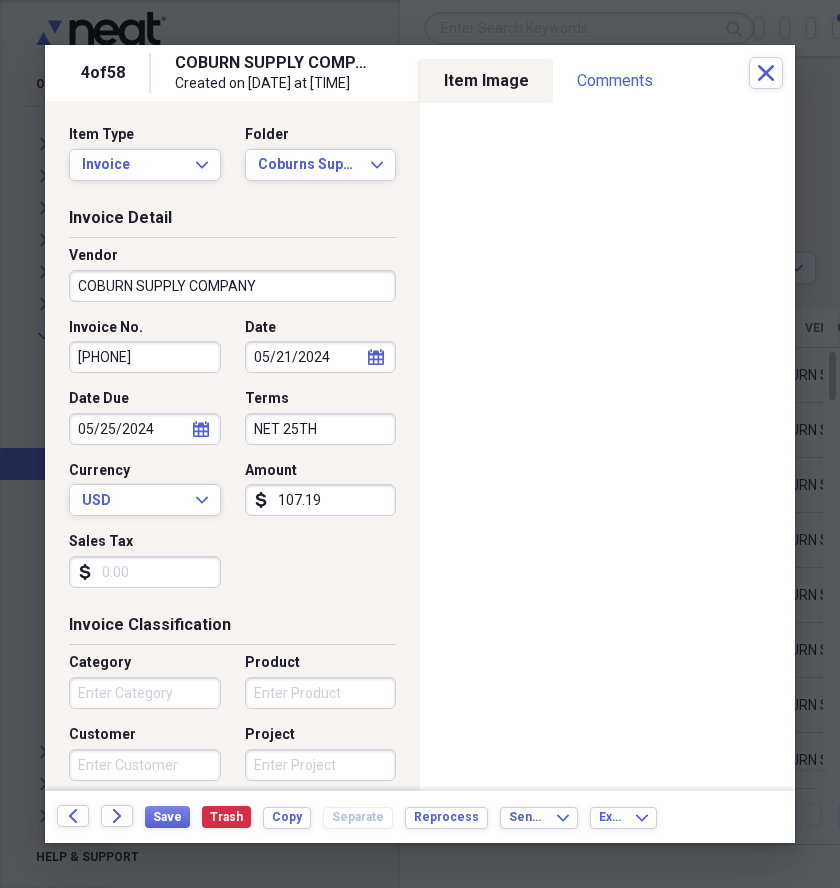 drag, startPoint x: 162, startPoint y: 362, endPoint x: 67, endPoint y: 343, distance: 96.88137 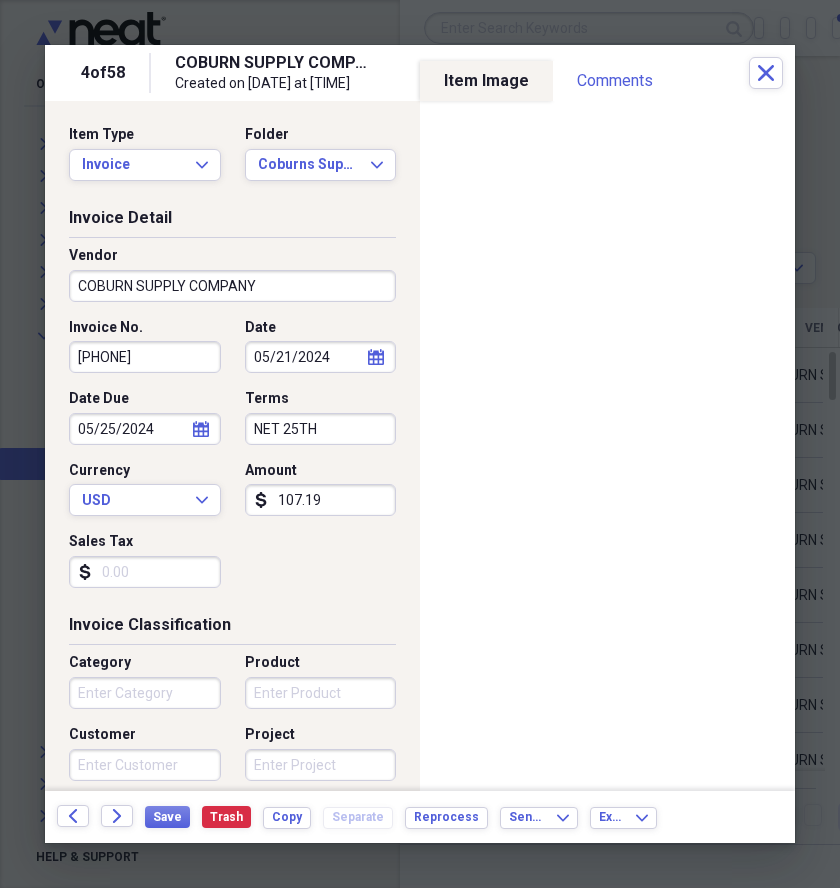 click on "Invoice Detail Vendor COBURN SUPPLY COMPANY Invoice No. 346235554 Date [DATE] calendar Calendar Date Due [DATE] calendar Calendar Terms NET 25TH Currency USD Expand Amount dollar-sign 107.19 Sales Tax dollar-sign" at bounding box center (232, 410) 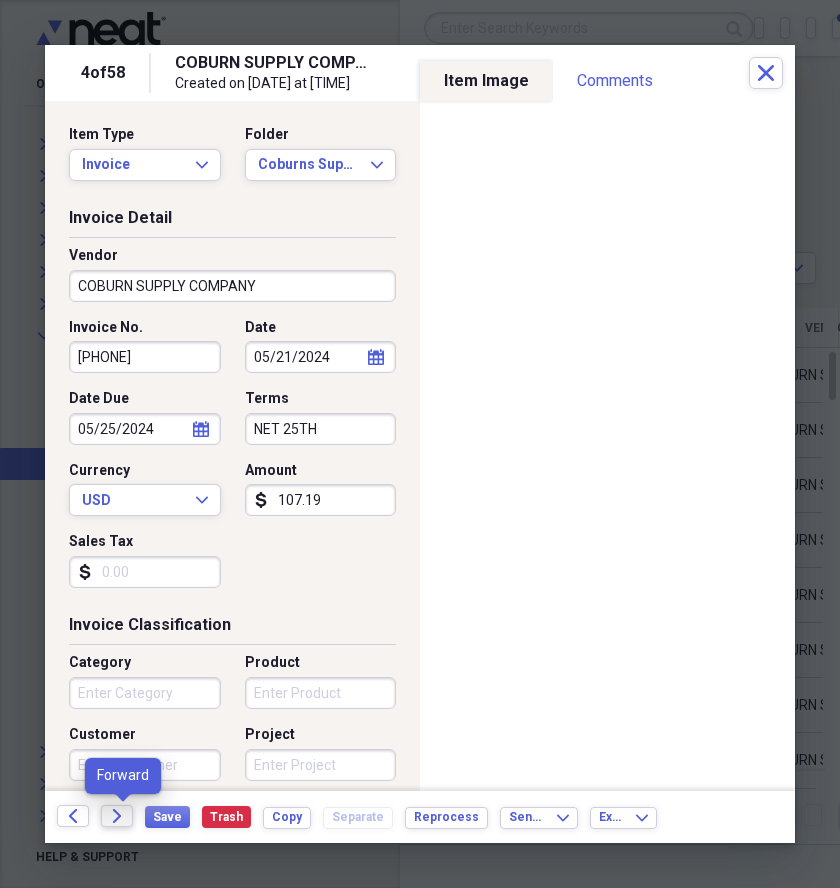click on "Forward" 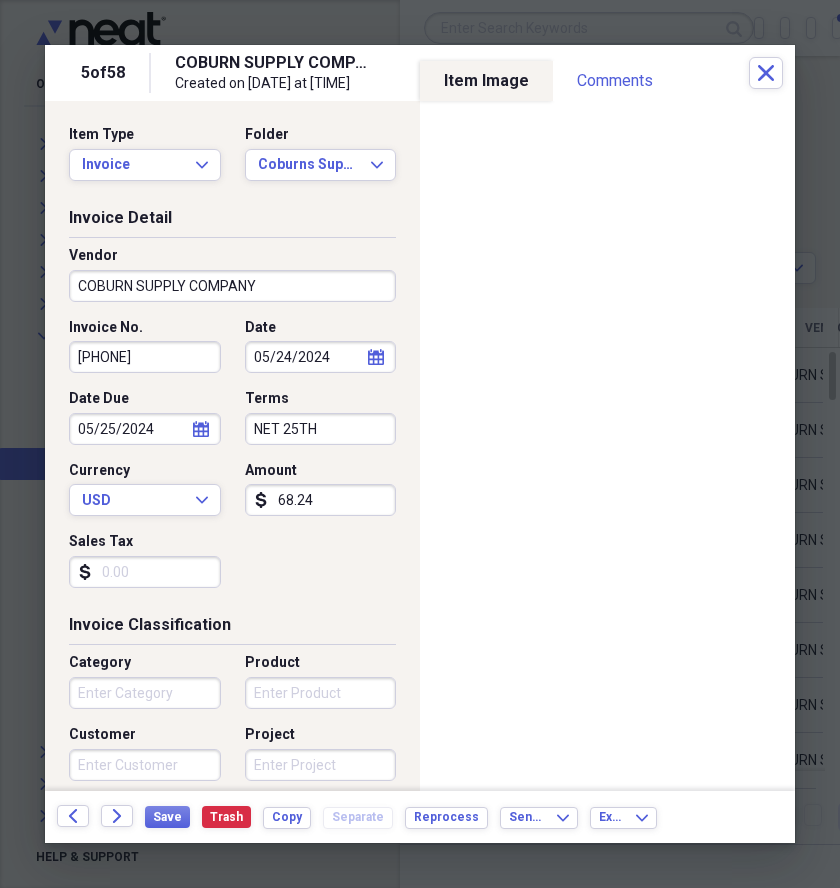 drag, startPoint x: 160, startPoint y: 364, endPoint x: 77, endPoint y: 328, distance: 90.47099 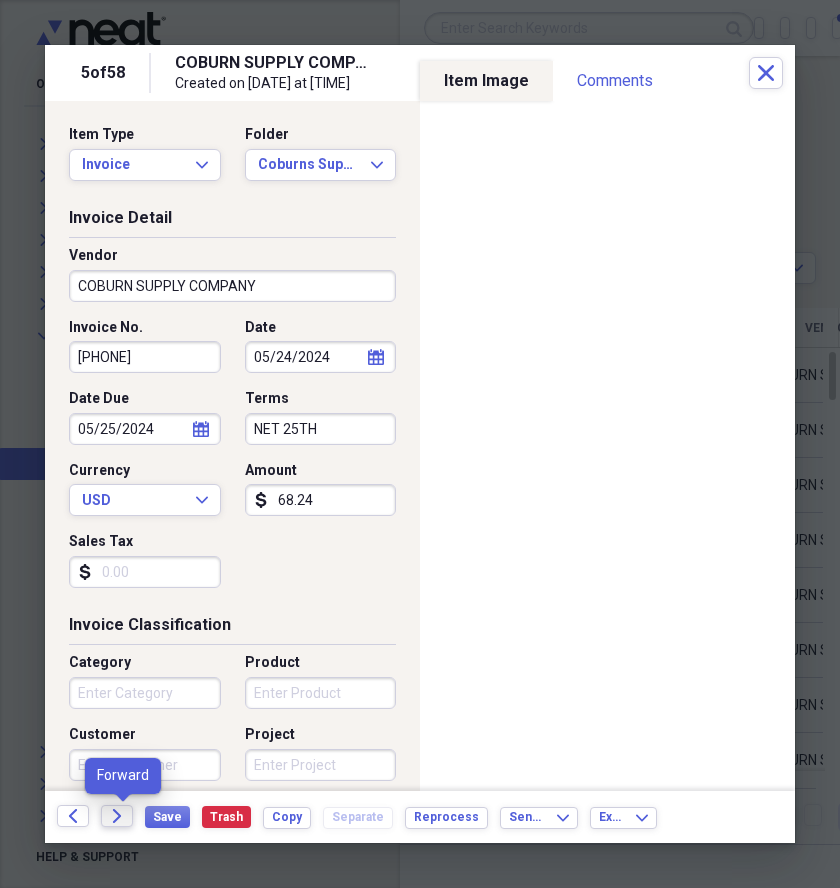 click on "Forward" at bounding box center (117, 816) 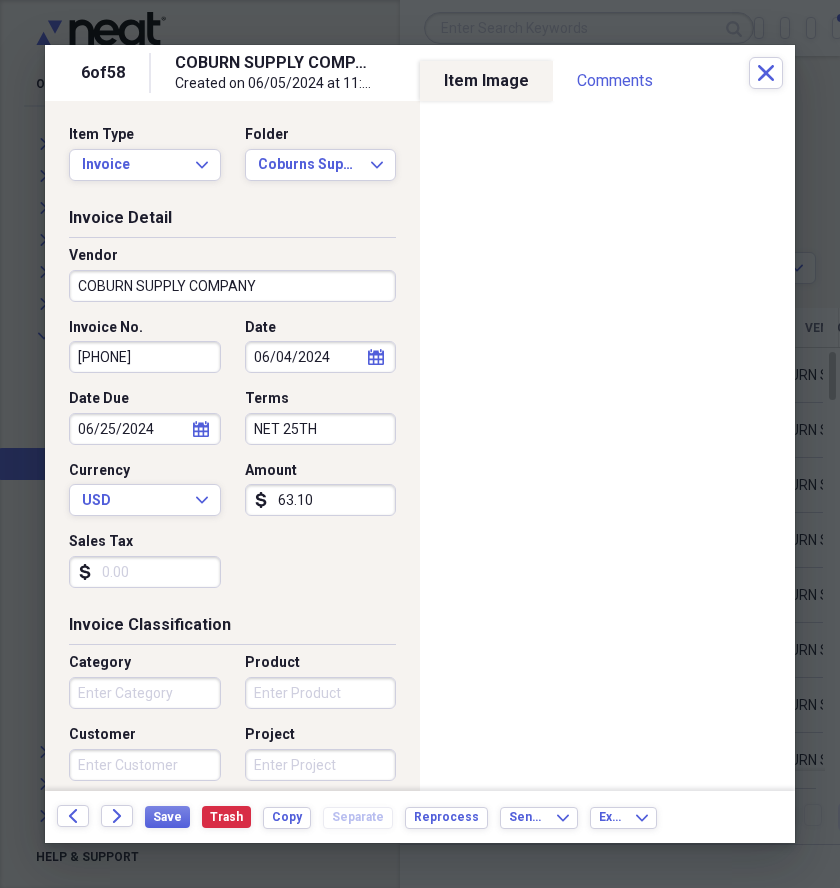 click at bounding box center (420, 444) 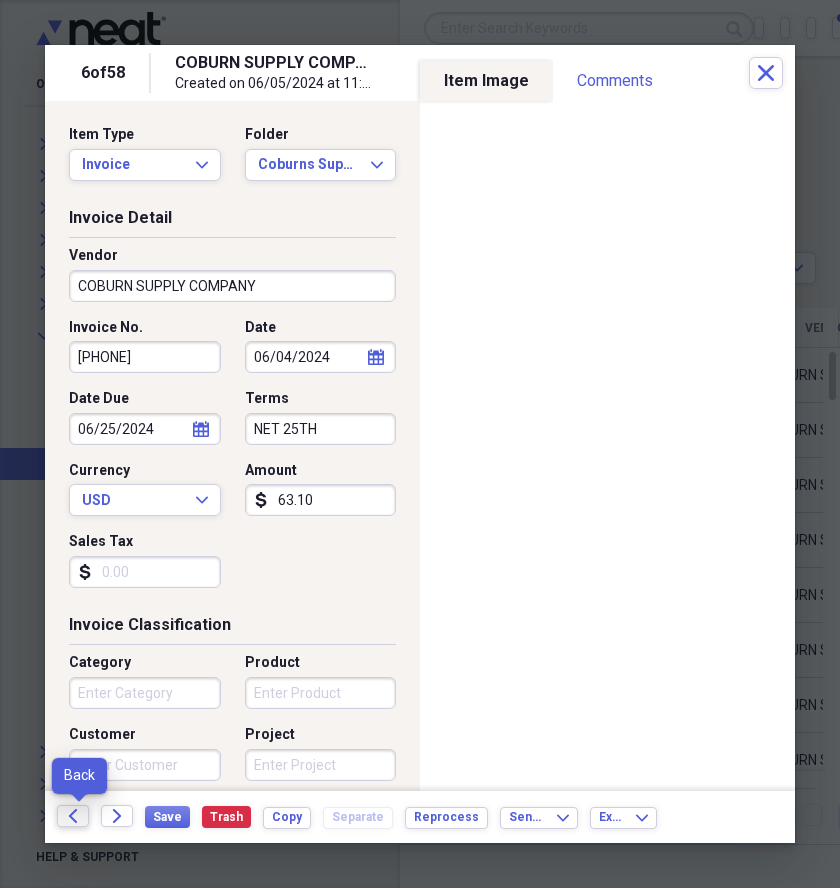 click on "Back" 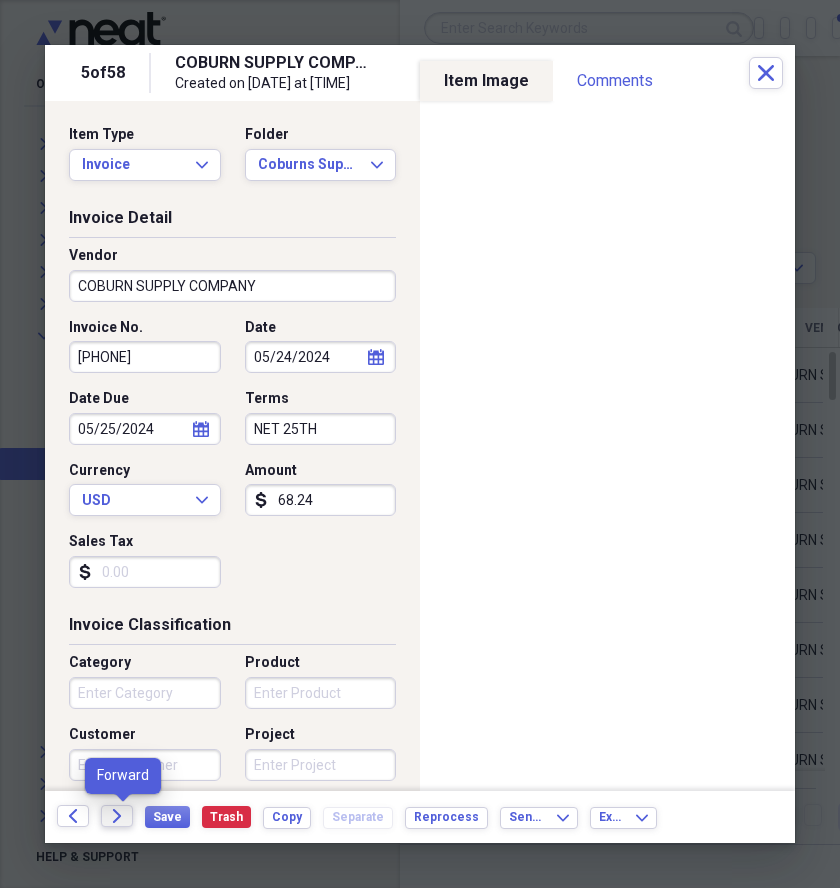 click on "Forward" at bounding box center (117, 816) 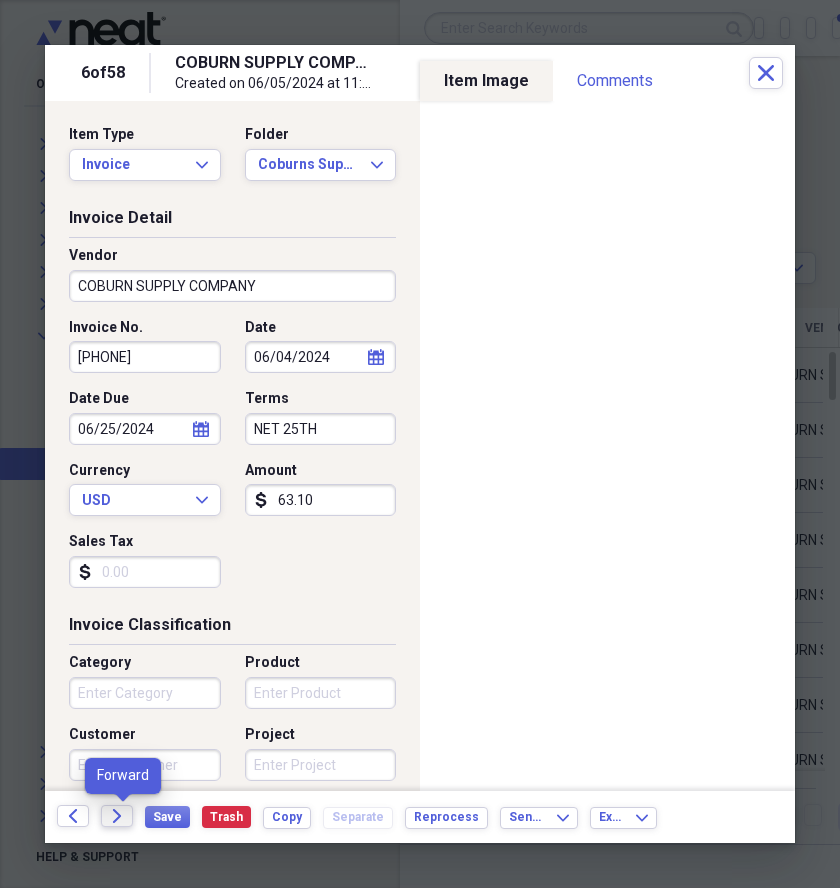 click on "Forward" 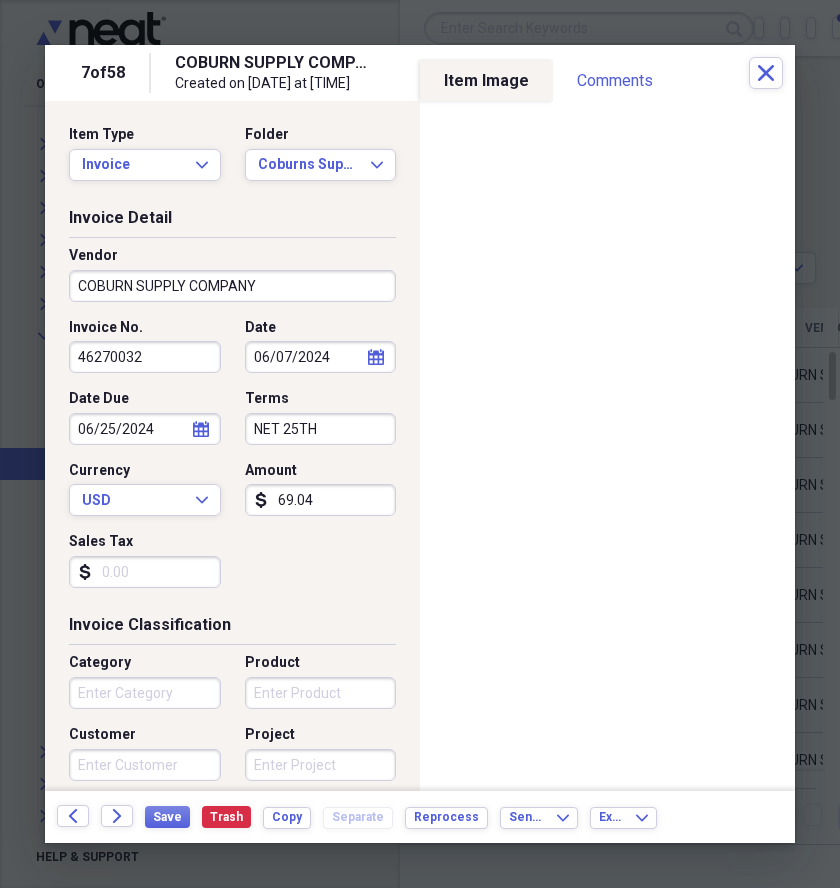 drag, startPoint x: 159, startPoint y: 359, endPoint x: 63, endPoint y: 353, distance: 96.18732 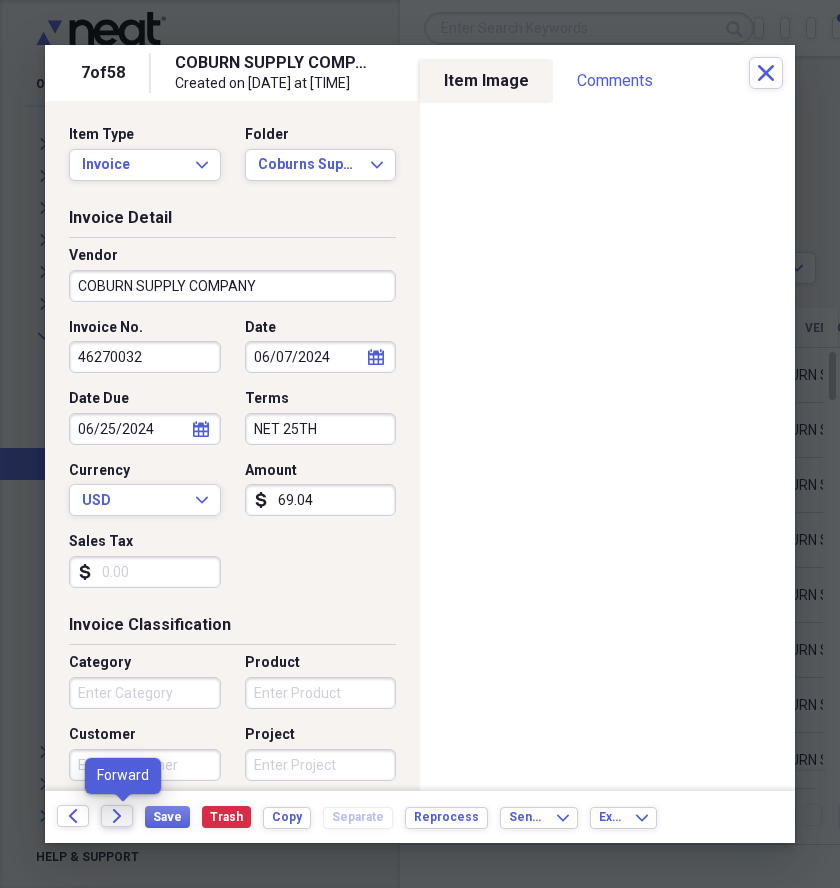 click on "Forward" at bounding box center (117, 816) 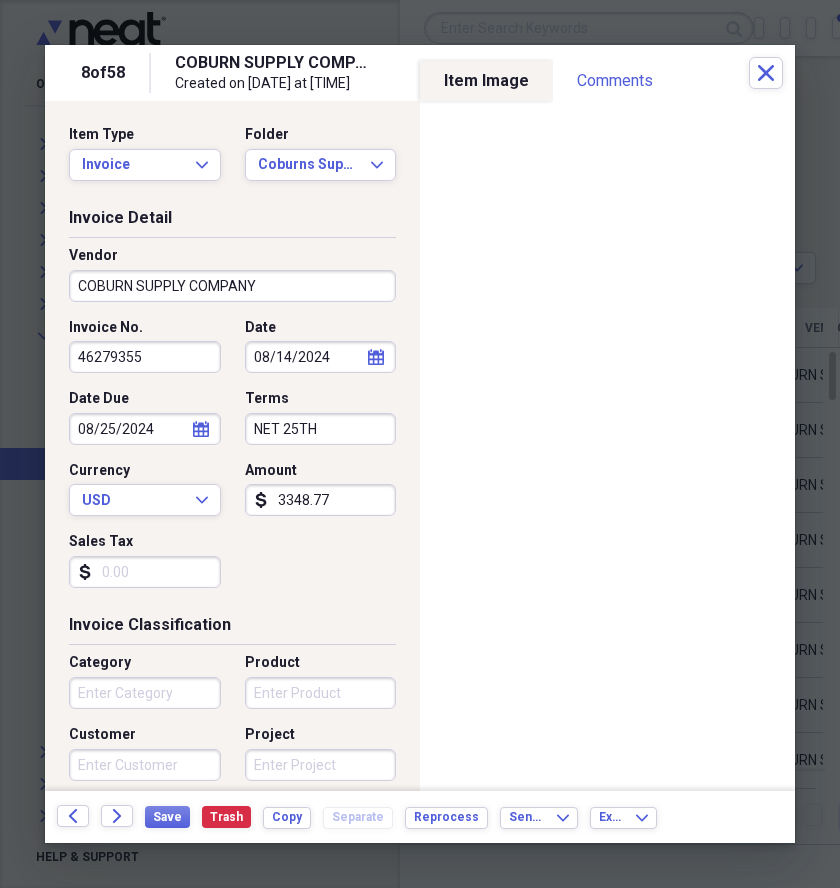 drag, startPoint x: 137, startPoint y: 357, endPoint x: 70, endPoint y: 358, distance: 67.00746 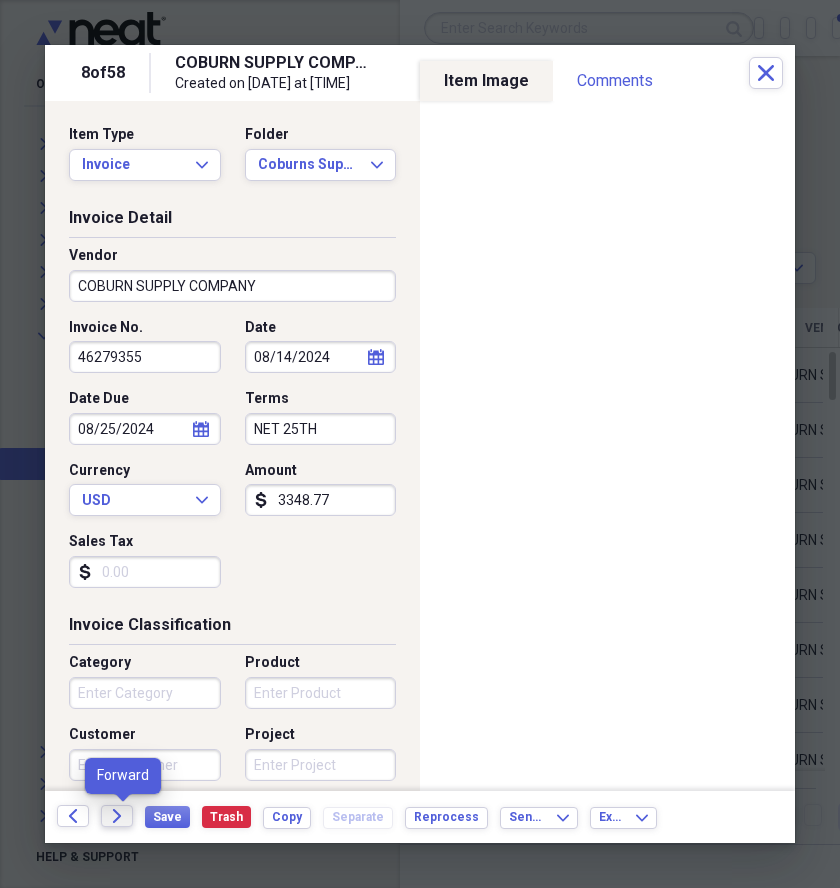 click on "Forward" at bounding box center (117, 816) 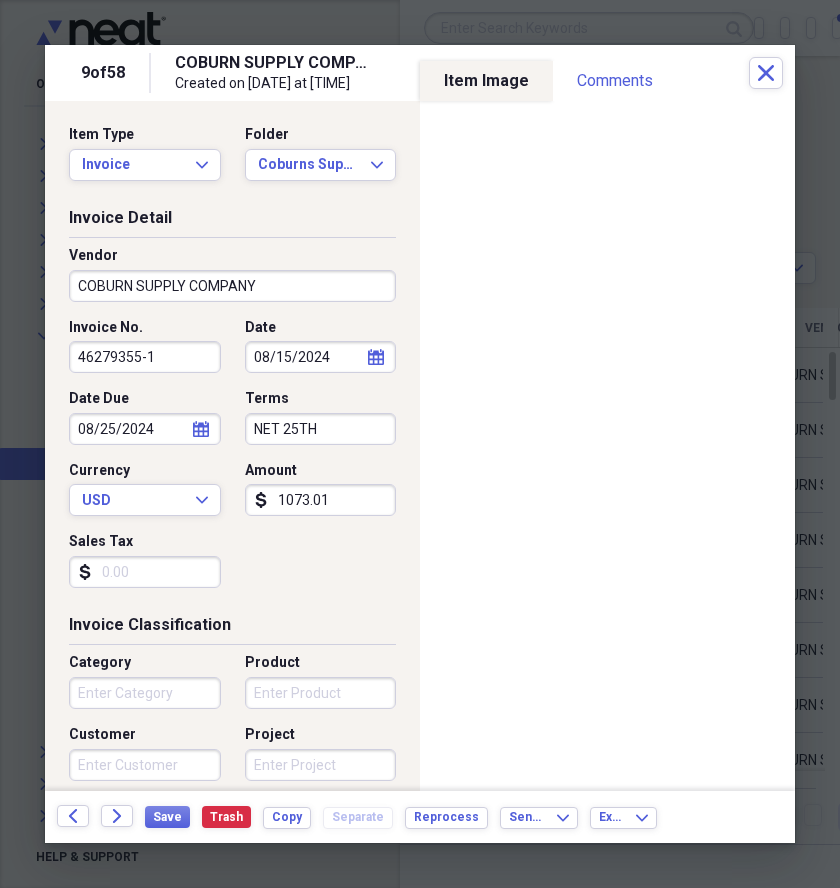 drag, startPoint x: 163, startPoint y: 364, endPoint x: 79, endPoint y: 344, distance: 86.34813 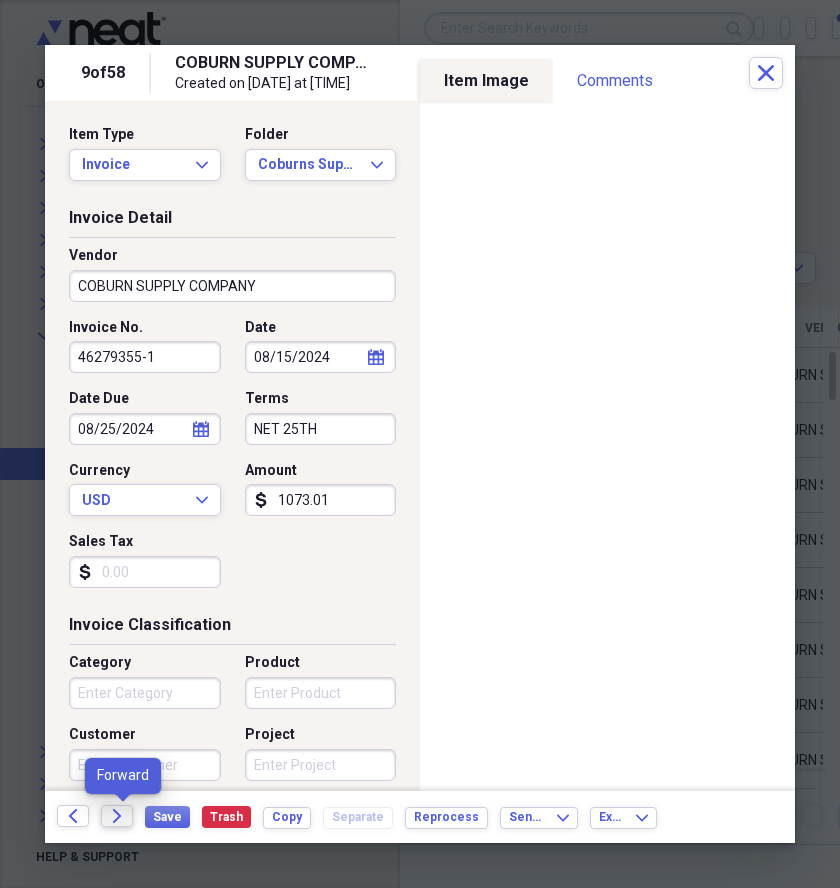 click on "Forward" 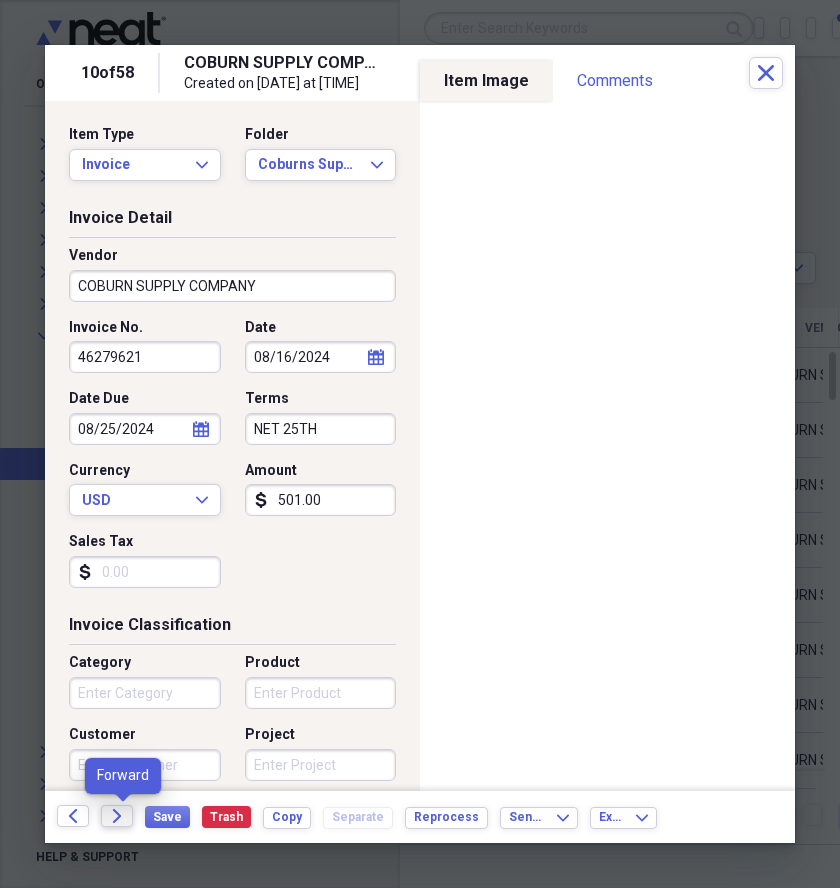click on "Forward" 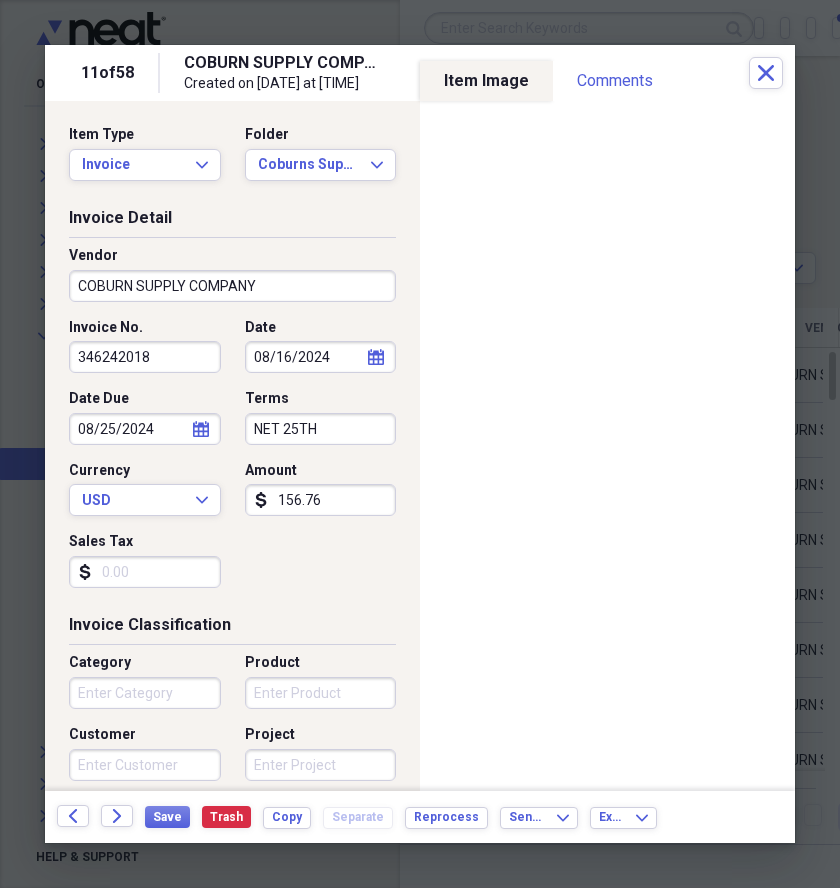drag, startPoint x: 182, startPoint y: 354, endPoint x: 61, endPoint y: 368, distance: 121.80723 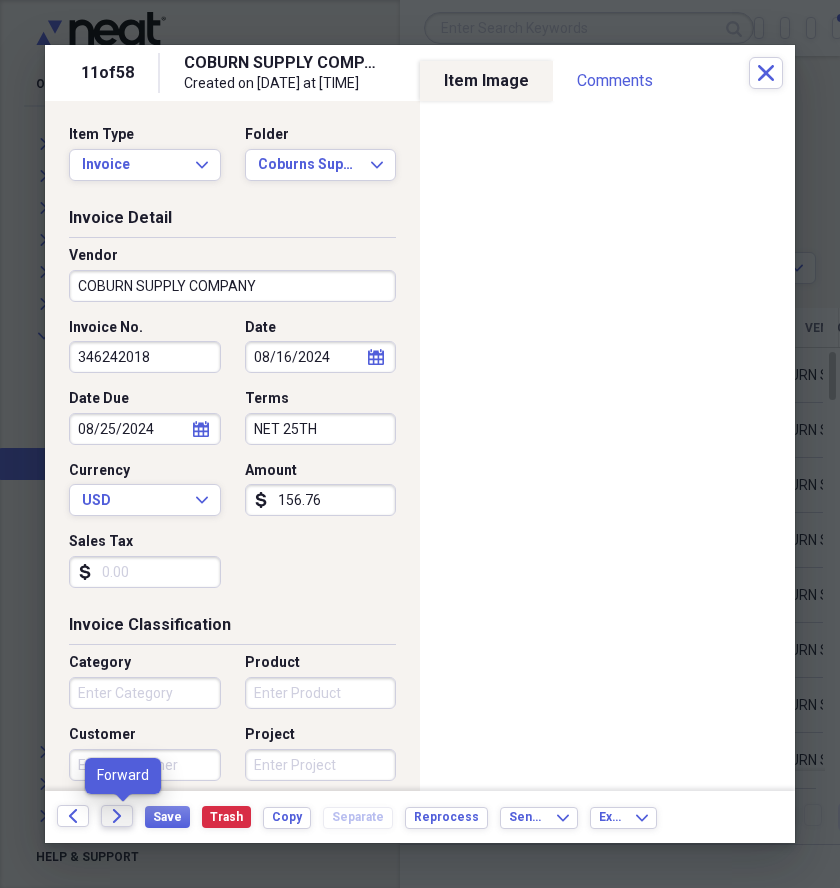 click on "Forward" at bounding box center (117, 816) 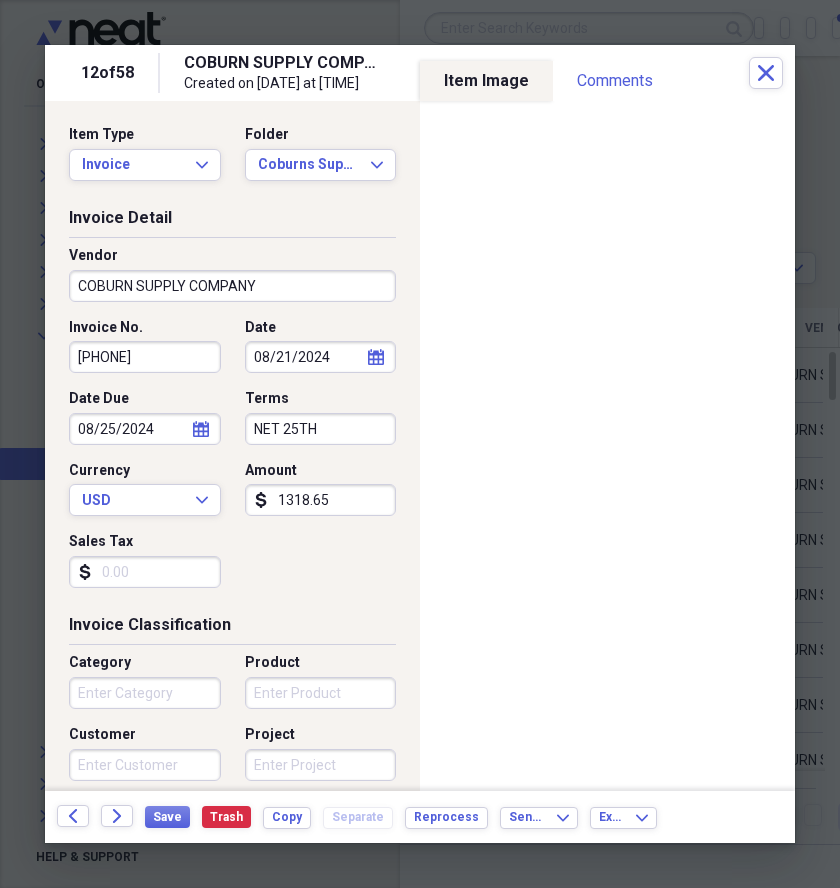 drag, startPoint x: 159, startPoint y: 355, endPoint x: 58, endPoint y: 377, distance: 103.36827 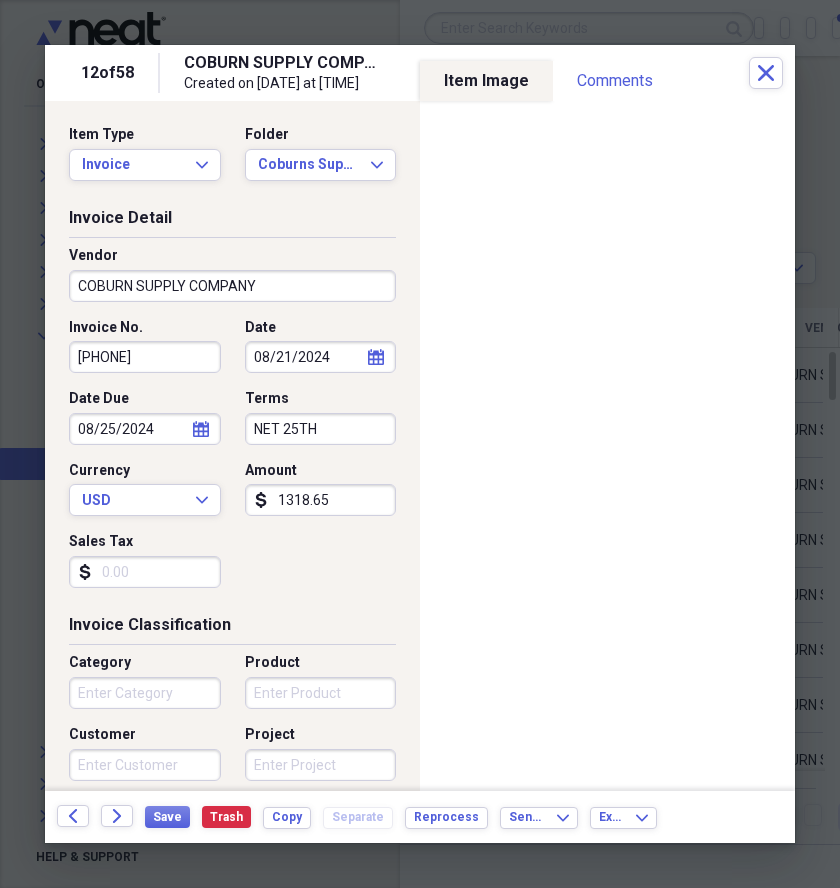 click on "Invoice Detail Vendor COBURN SUPPLY COMPANY Invoice No. 346241788 Date [DATE] calendar Calendar Date Due [DATE] calendar Calendar Terms NET 25TH Currency USD Expand Amount dollar-sign 1318.65 Sales Tax dollar-sign" at bounding box center (232, 410) 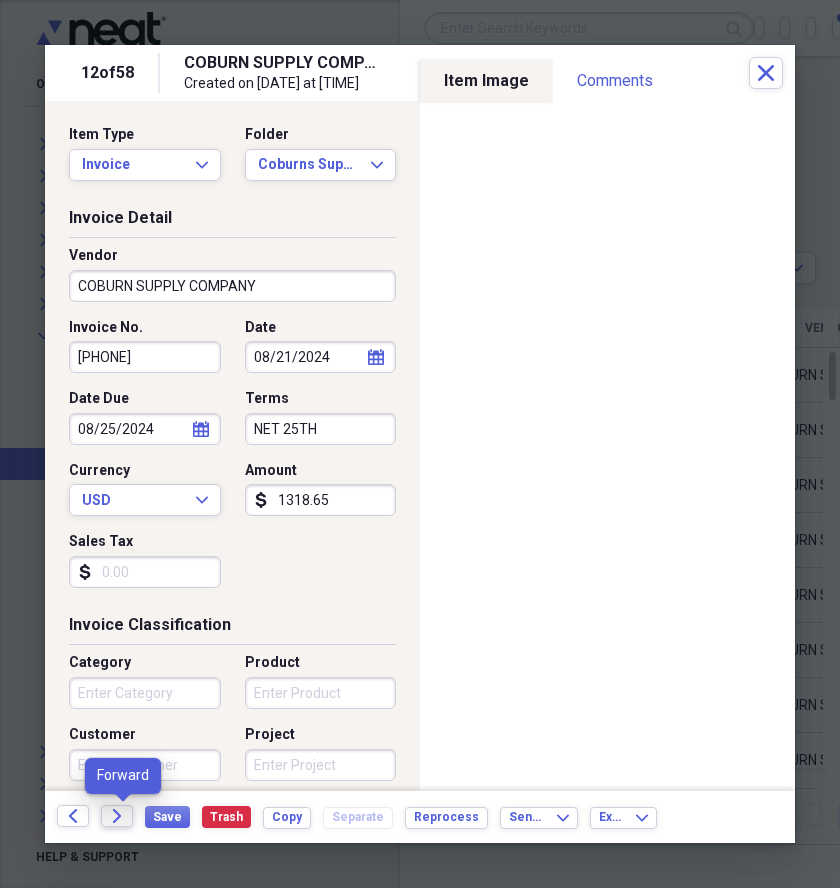 click on "Forward" 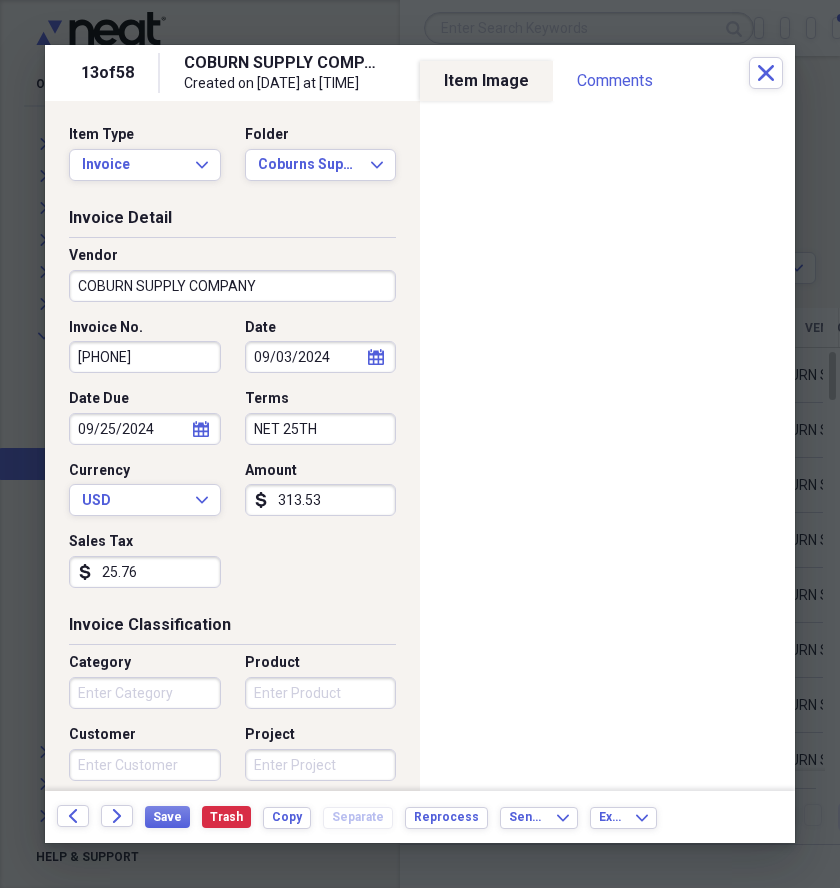 drag, startPoint x: 152, startPoint y: 364, endPoint x: 49, endPoint y: 377, distance: 103.81715 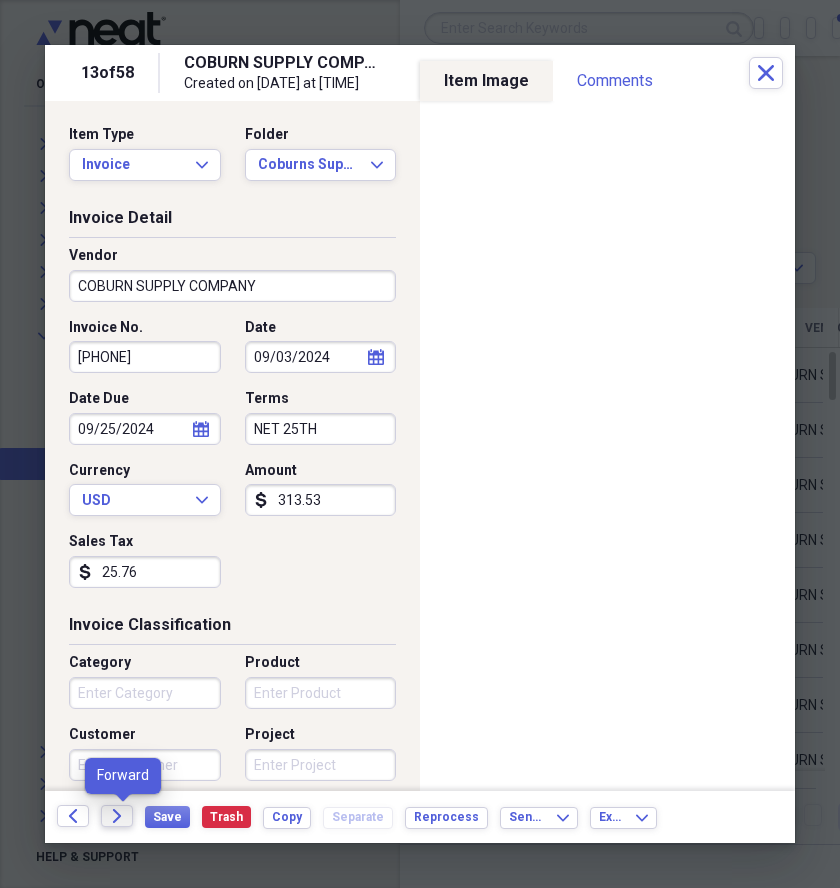 click on "Forward" 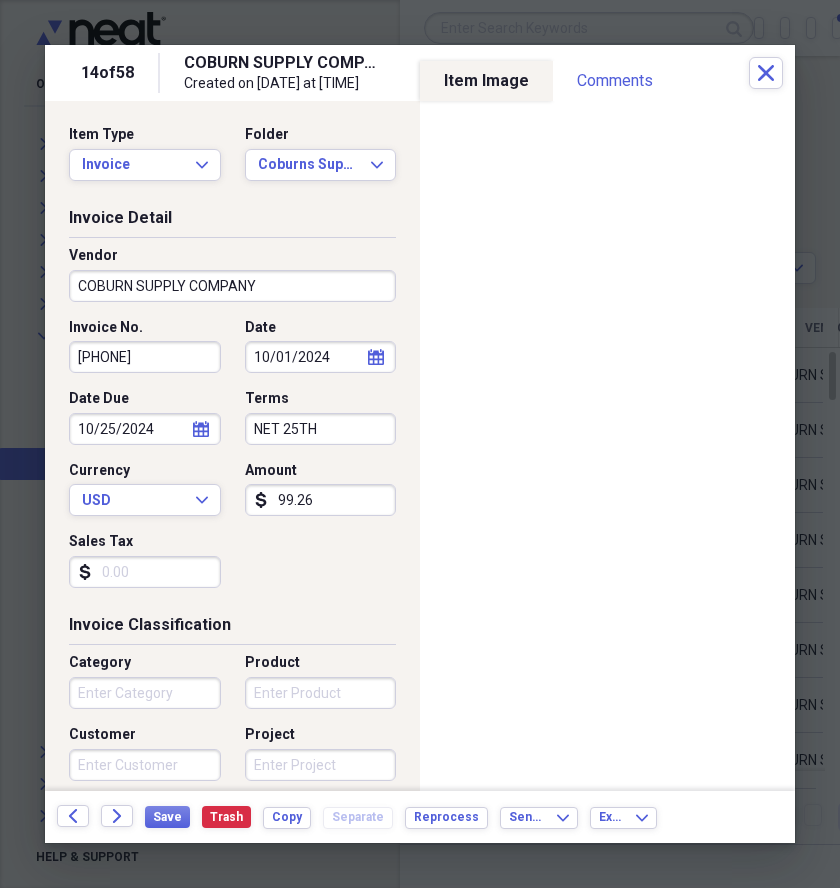 drag, startPoint x: 175, startPoint y: 356, endPoint x: 40, endPoint y: 391, distance: 139.46326 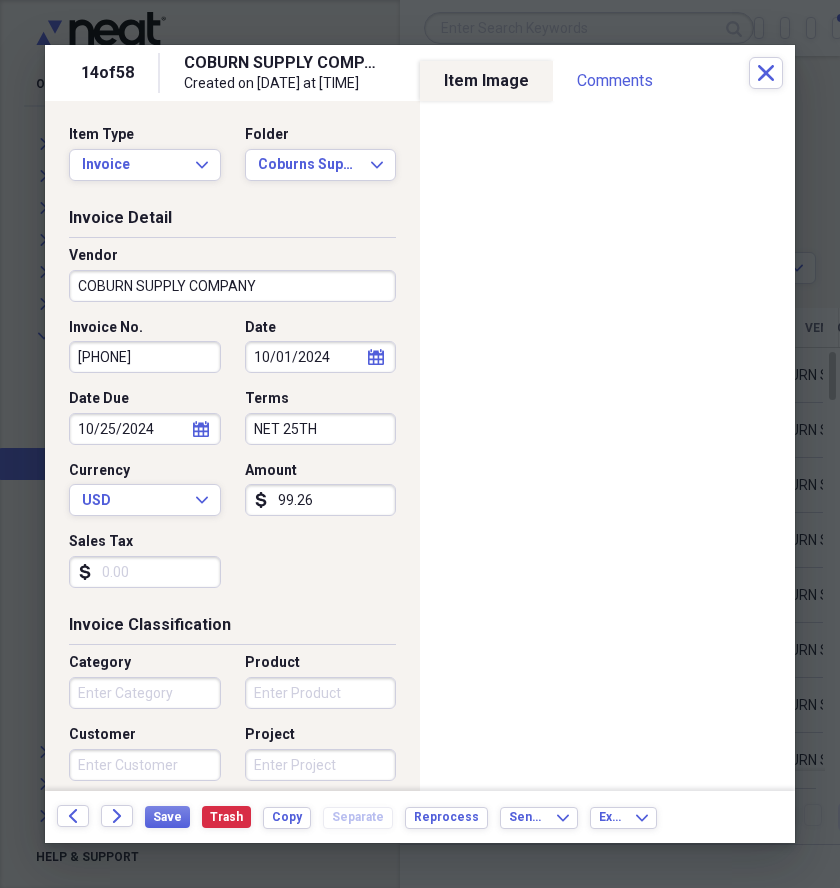 click on "14 of 58 COBURN SUPPLY COMPANY Created on [DATE] at [TIME] Close Item Type Invoice Expand Folder Coburns Supply Company Expand Invoice Detail Vendor COBURN SUPPLY COMPANY Invoice No. 346245020 Date [DATE] calendar Calendar Date Due [DATE] calendar Calendar Terms NET 25TH Currency USD Expand Amount dollar-sign 99.26 Sales Tax dollar-sign Invoice Classification Category Product Customer Project Account Number Purchase Order Number Class Location Notes Sold To... First Name Middle Name Last Name Suffix Street 1 Street 2 Country Select Country Expand State/Province Select State/Province Expand City Zip Ship To... First Name Middle Name Last Name Suffix Street 1 Street 2 Country Select Country Expand State/Province Select State/Province Expand City Zip Sold By... First Name Middle Name Last Name Suffix Street 1 Street 2 Country Select Country Expand State/Province Select State/Province Expand City Zip Item Image Comments There are no comments for this item yet Share your comments Back Forward Save" at bounding box center (420, 0) 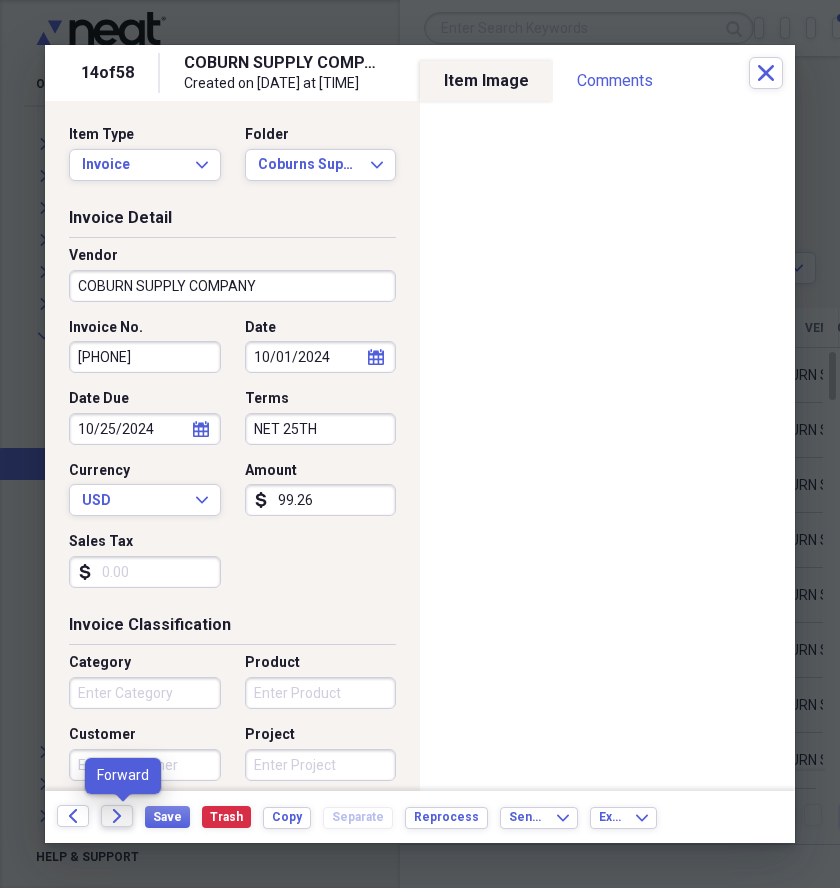 click on "Forward" at bounding box center (117, 816) 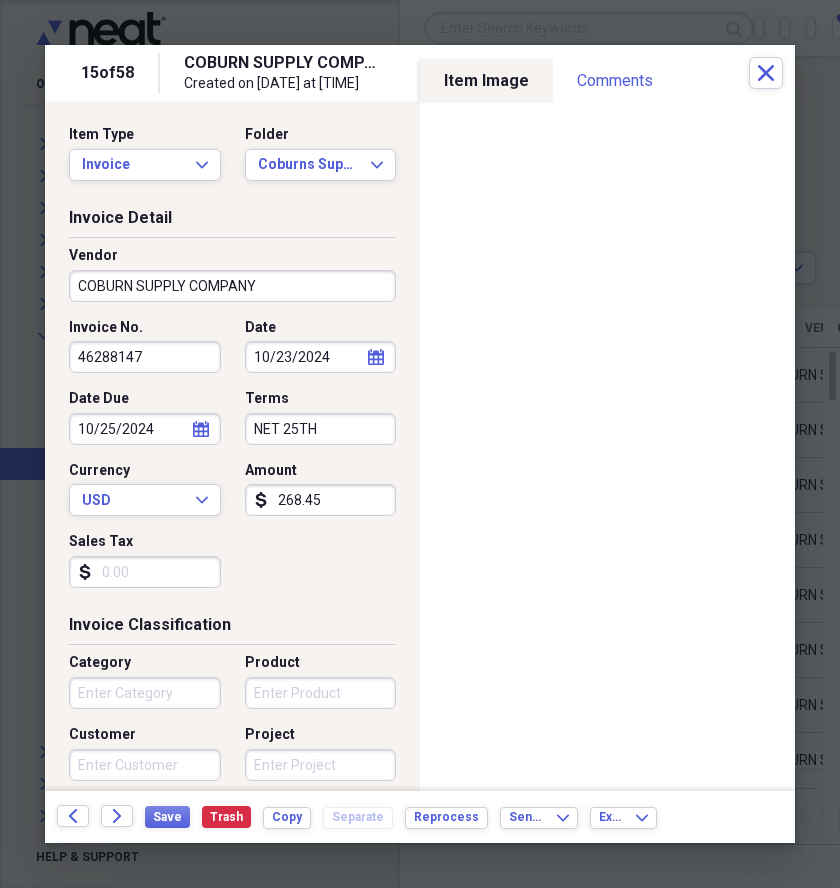 drag, startPoint x: 184, startPoint y: 348, endPoint x: 65, endPoint y: 288, distance: 133.2704 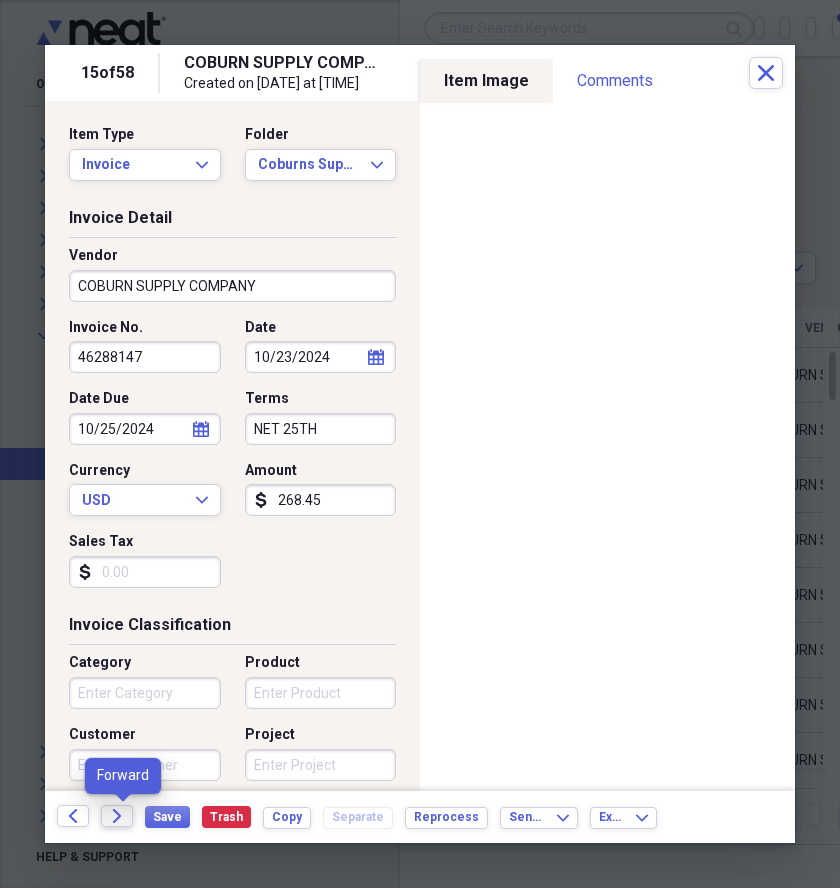 click on "Forward" 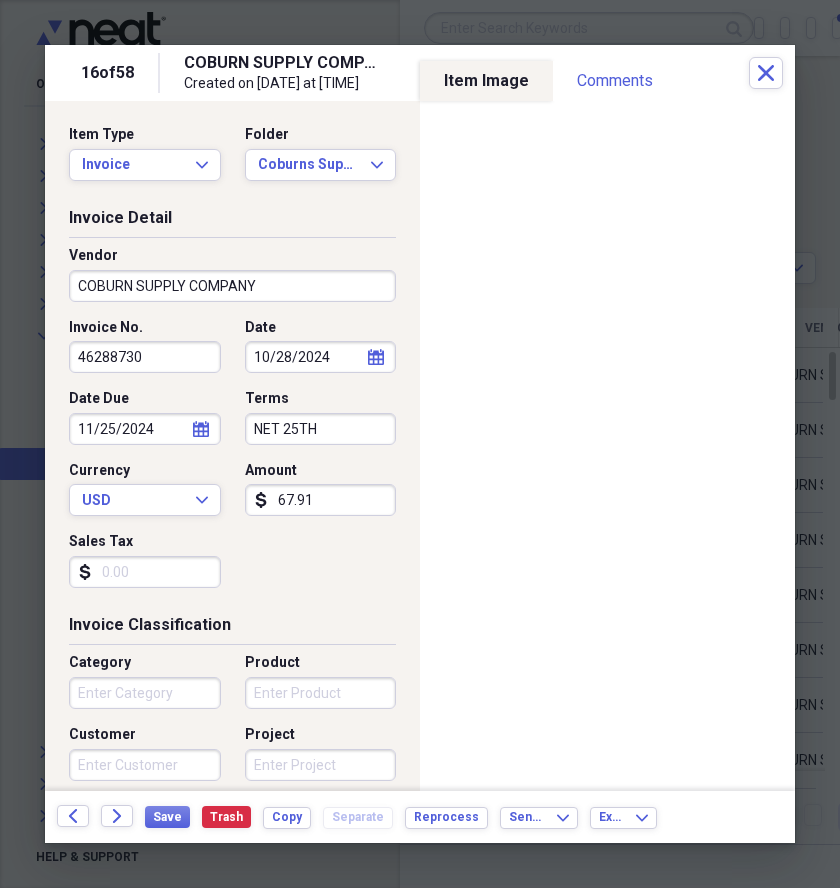 drag, startPoint x: 190, startPoint y: 360, endPoint x: 17, endPoint y: 373, distance: 173.48775 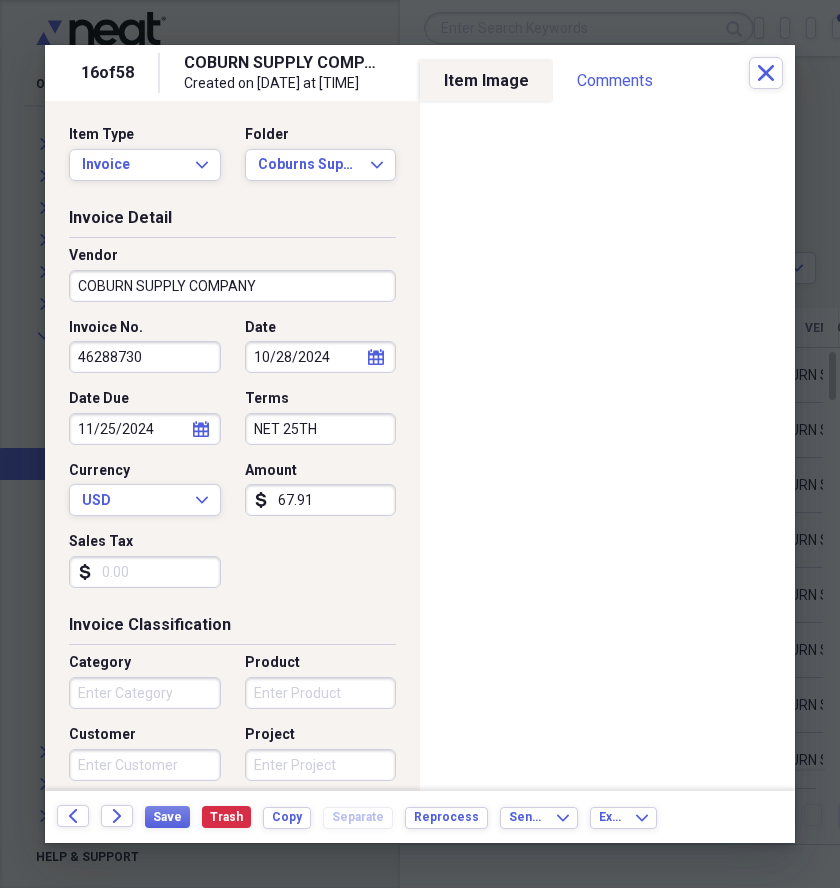 click on "16 of 58 COBURN SUPPLY COMPANY Created on [DATE] at [TIME] Close Item Type Invoice Expand Folder Coburns Supply Company Expand Invoice Detail Vendor COBURN SUPPLY COMPANY Invoice No. 46288730 Date [DATE] calendar Calendar Date Due [DATE] calendar Calendar Terms NET 25TH Currency USD Expand Amount dollar-sign 67.91 Sales Tax dollar-sign Invoice Classification Category Product Customer Project Account Number Purchase Order Number Class Location Notes Sold To... First Name Middle Name Last Name Suffix Street 1 Street 2 Country Select Country Expand State/Province Select State/Province Expand City Zip Ship To... First Name Middle Name Last Name Suffix Street 1 Street 2 Country Select Country Expand State/Province Select State/Province Expand City Zip Sold By... First Name Middle Name Last Name Suffix Street 1 Street 2 Country Select Country Expand State/Province Select State/Province Expand City Zip Item Image Comments There are no comments for this item yet Share your comments Back Forward Save" at bounding box center (420, 0) 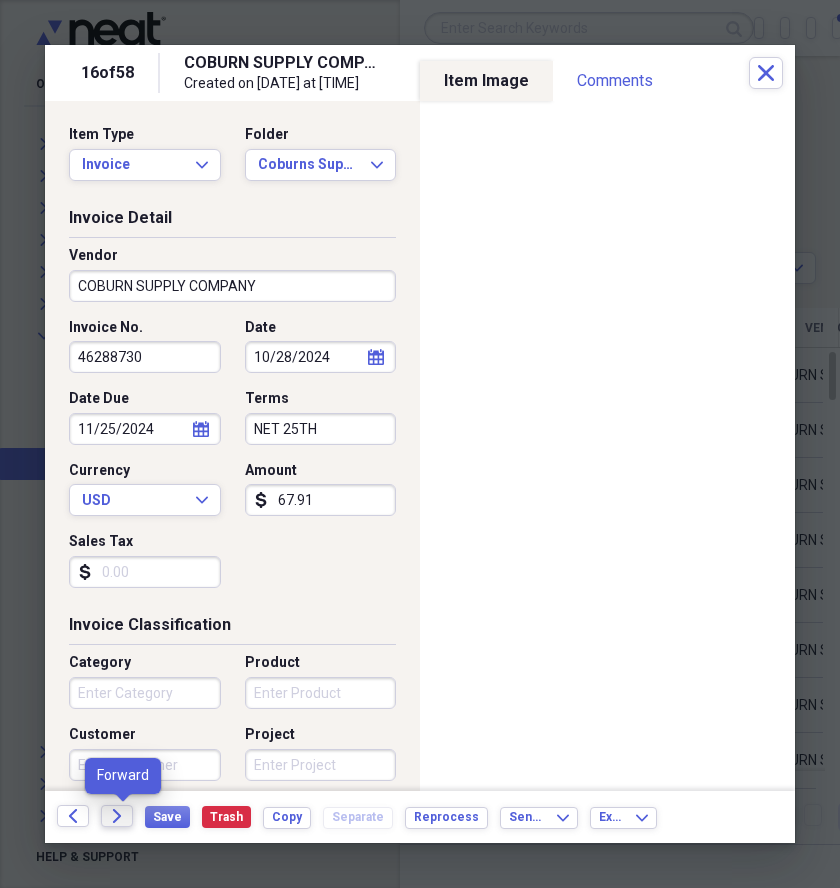 click on "Forward" at bounding box center (117, 816) 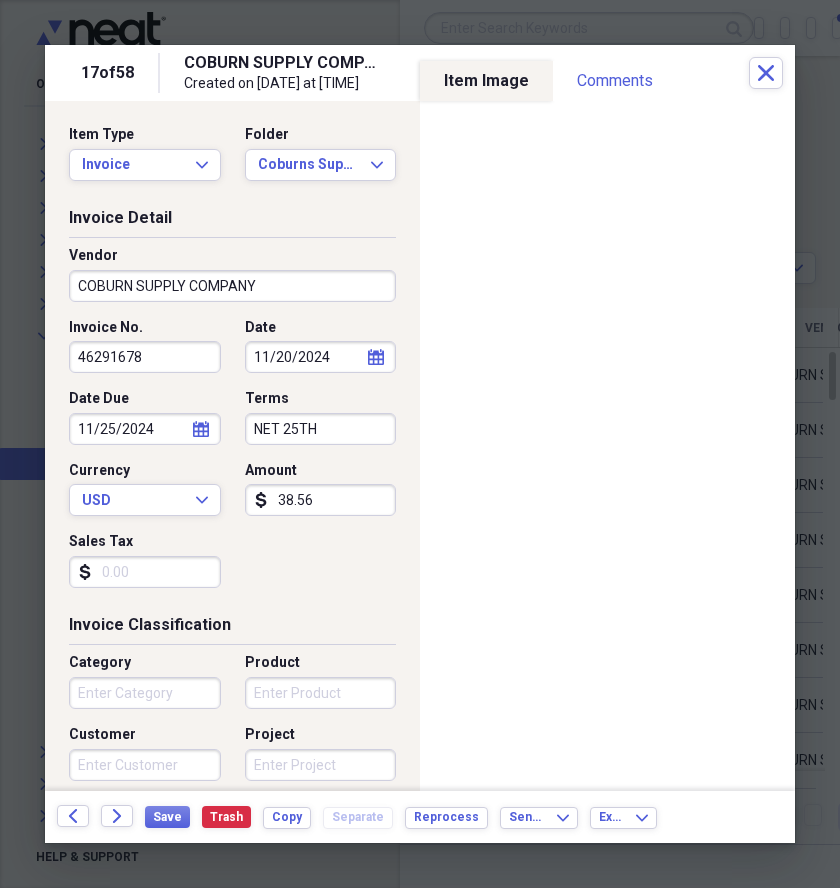 drag, startPoint x: 173, startPoint y: 359, endPoint x: 40, endPoint y: 365, distance: 133.13527 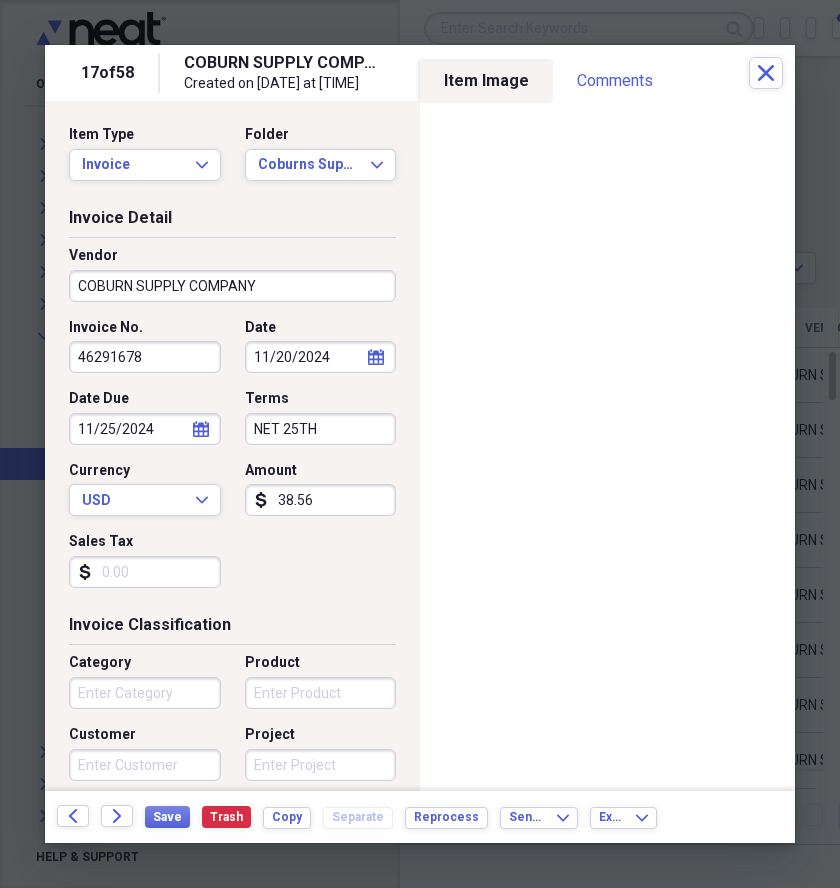 click on "11/25/2024" at bounding box center (145, 429) 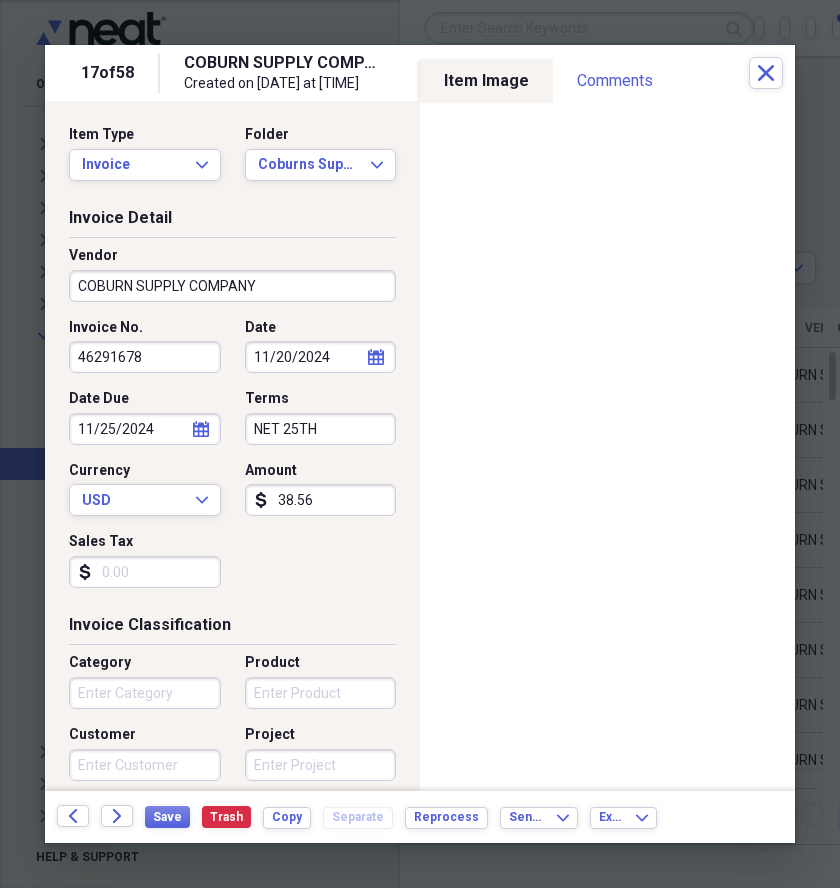 scroll, scrollTop: 500, scrollLeft: 0, axis: vertical 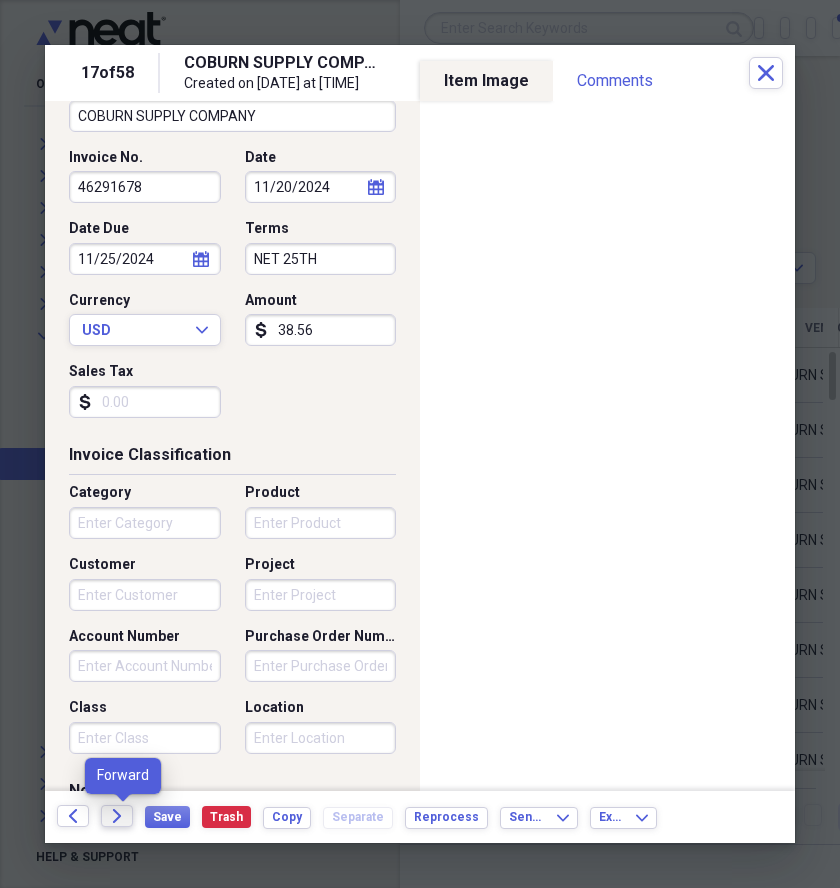 click on "Forward" at bounding box center [117, 816] 